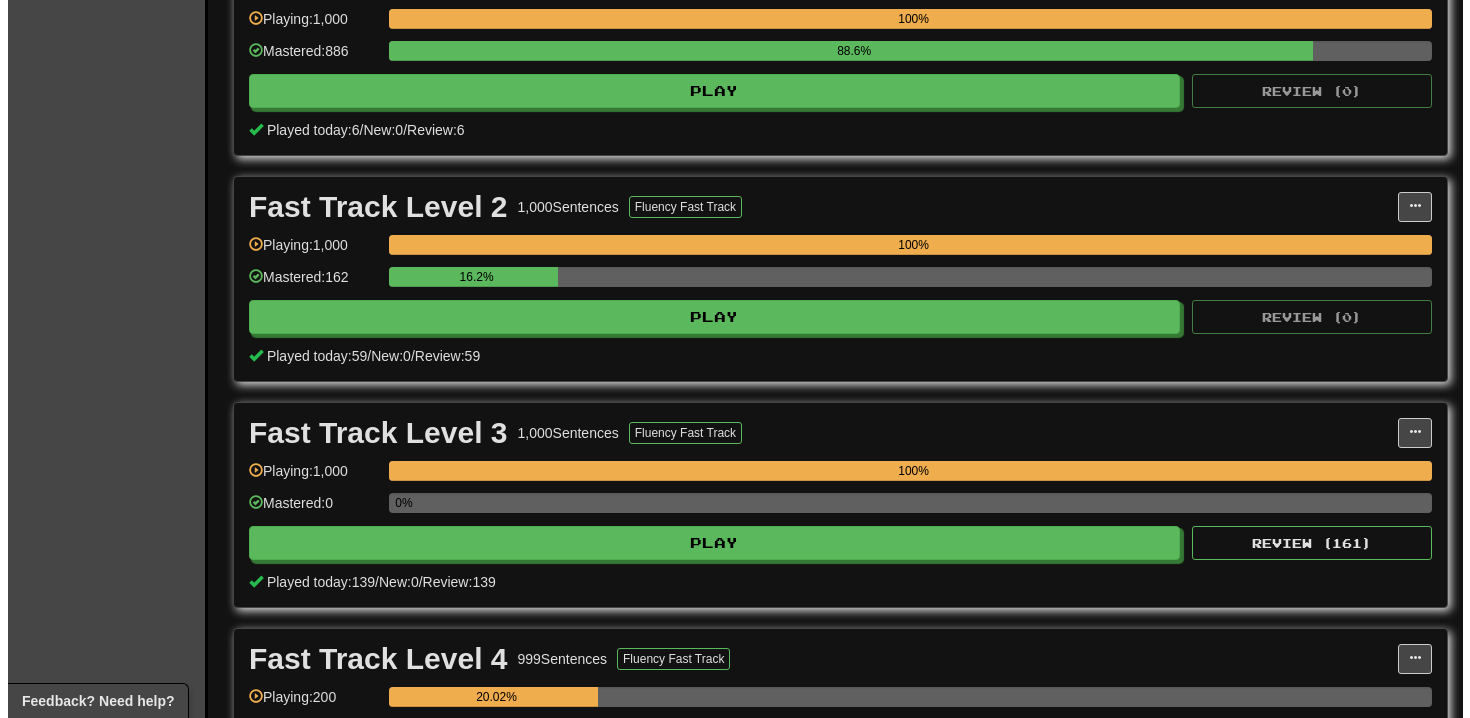 scroll, scrollTop: 517, scrollLeft: 0, axis: vertical 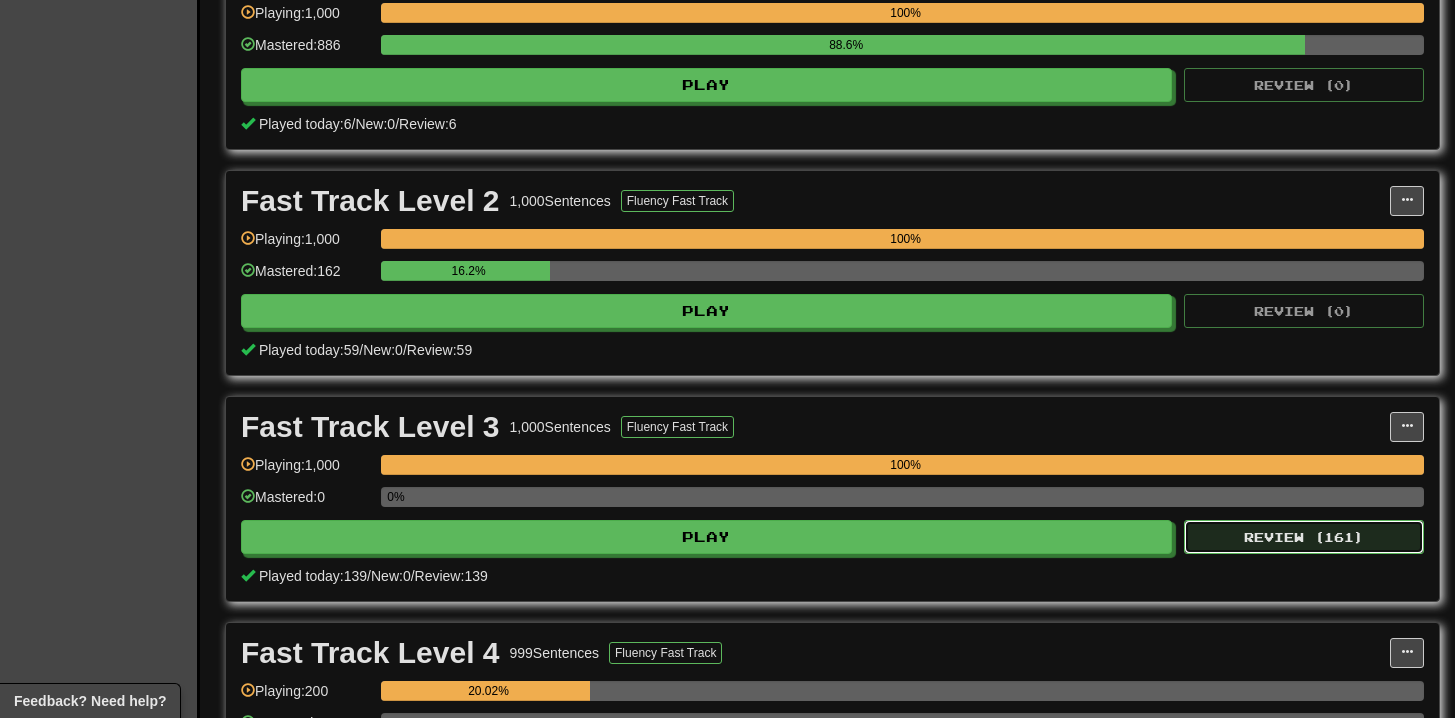 click on "Review ( 161 )" at bounding box center [1304, 537] 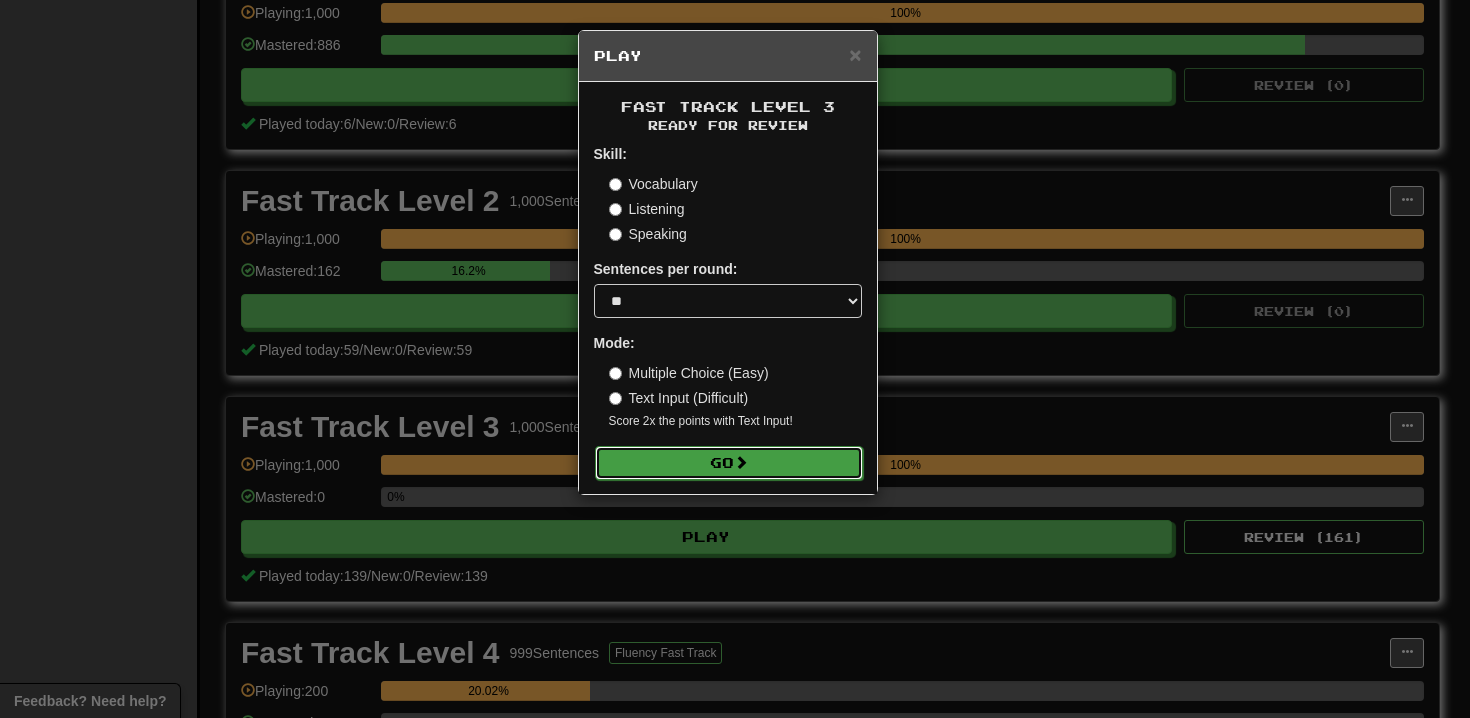 click on "Go" at bounding box center [729, 463] 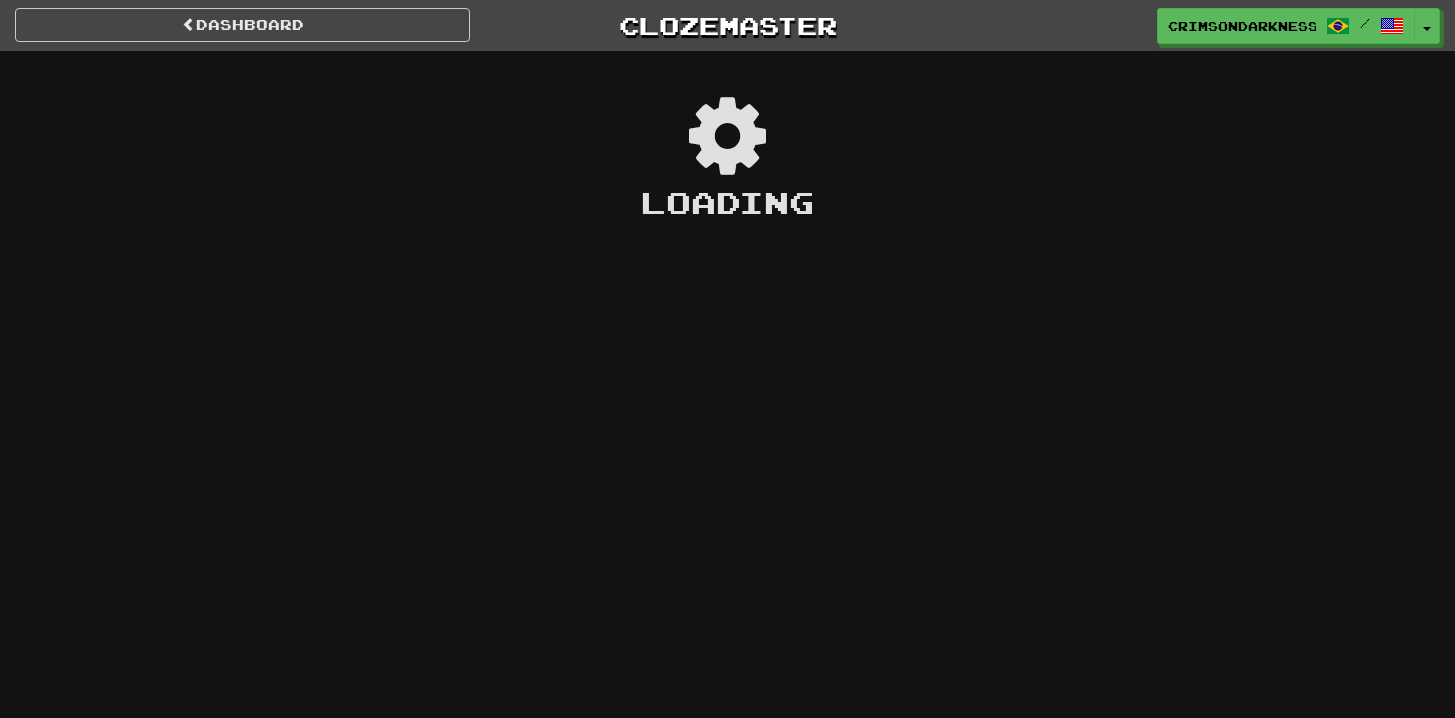 scroll, scrollTop: 0, scrollLeft: 0, axis: both 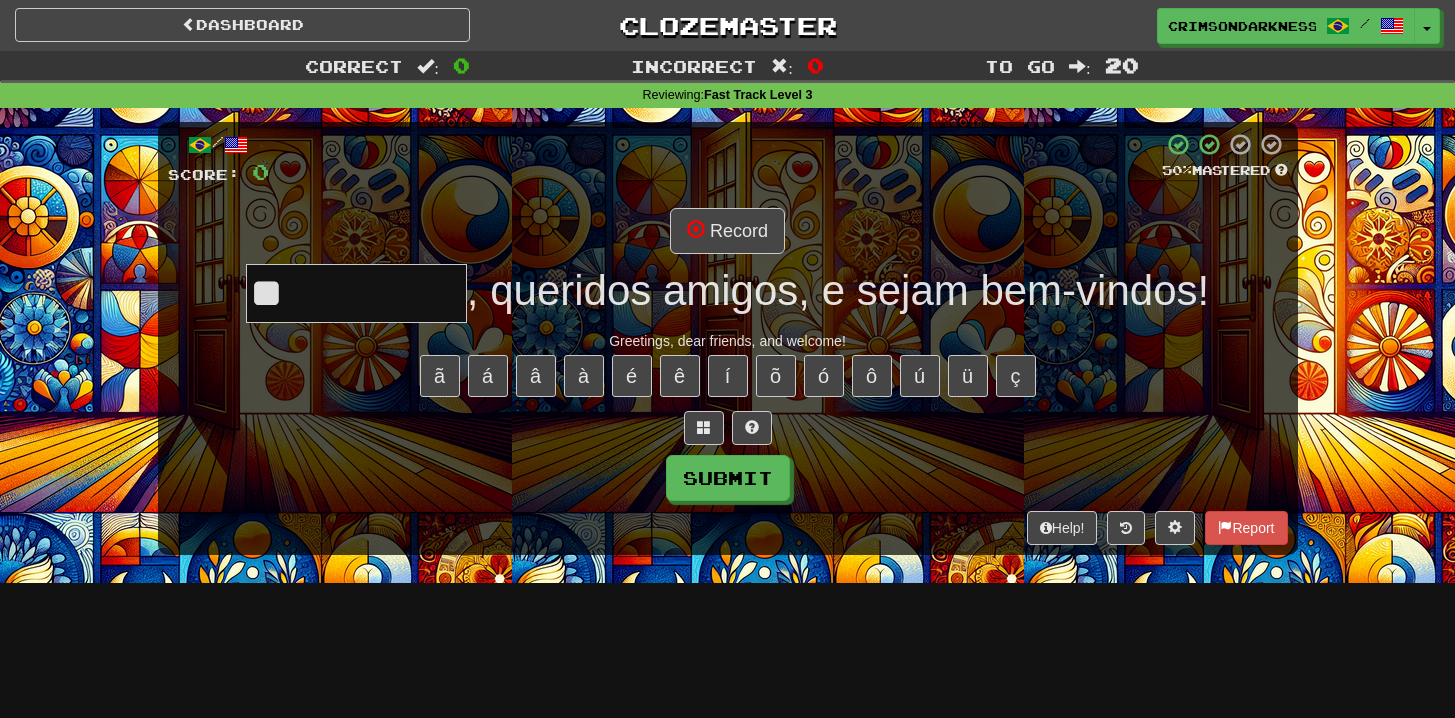 type on "*" 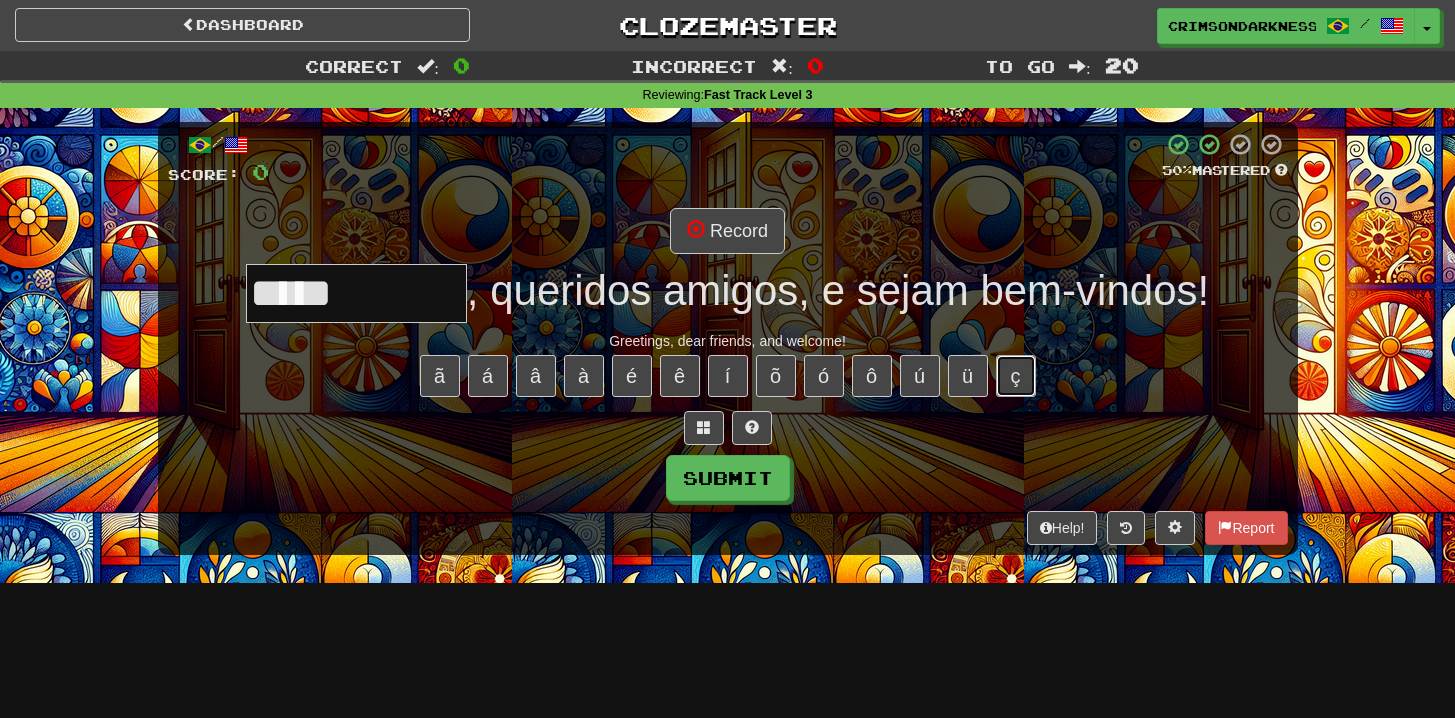 click on "ç" at bounding box center (1016, 376) 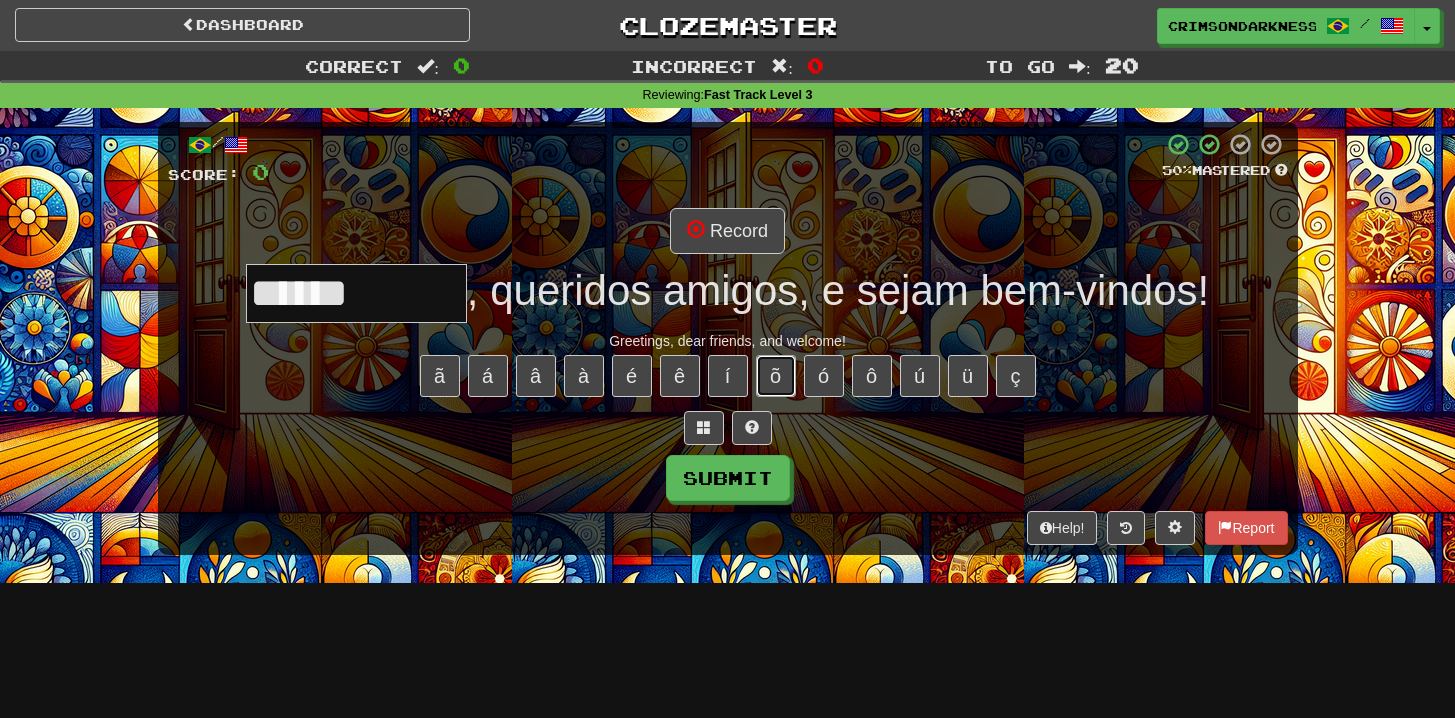 click on "õ" at bounding box center [776, 376] 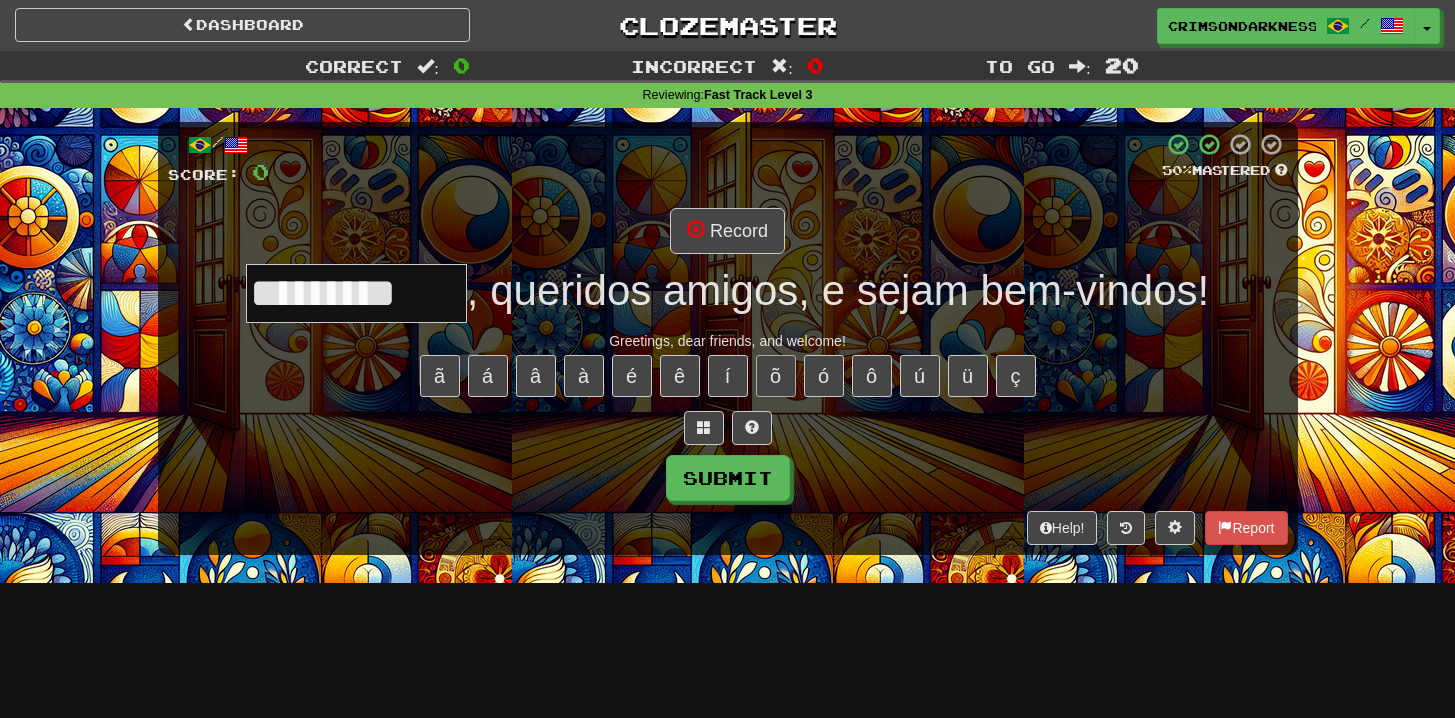 type on "*********" 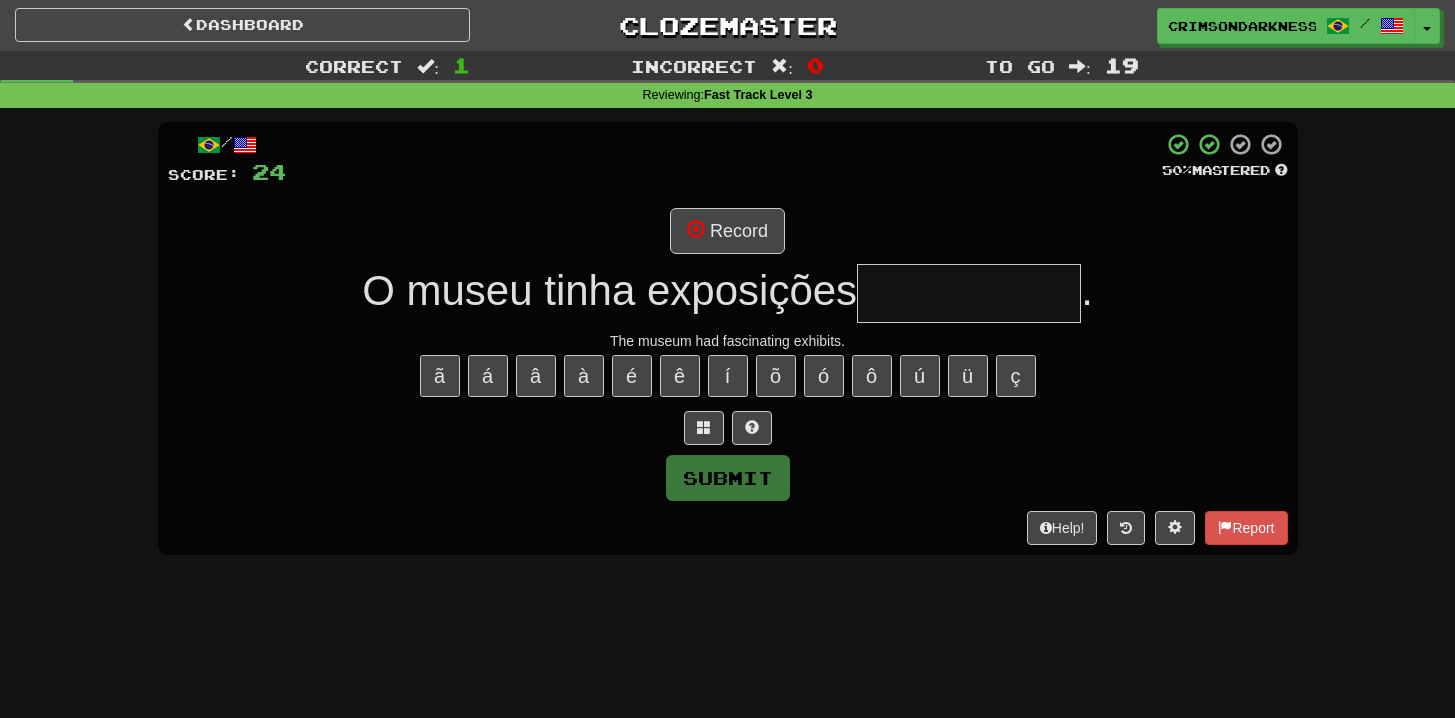 type on "*" 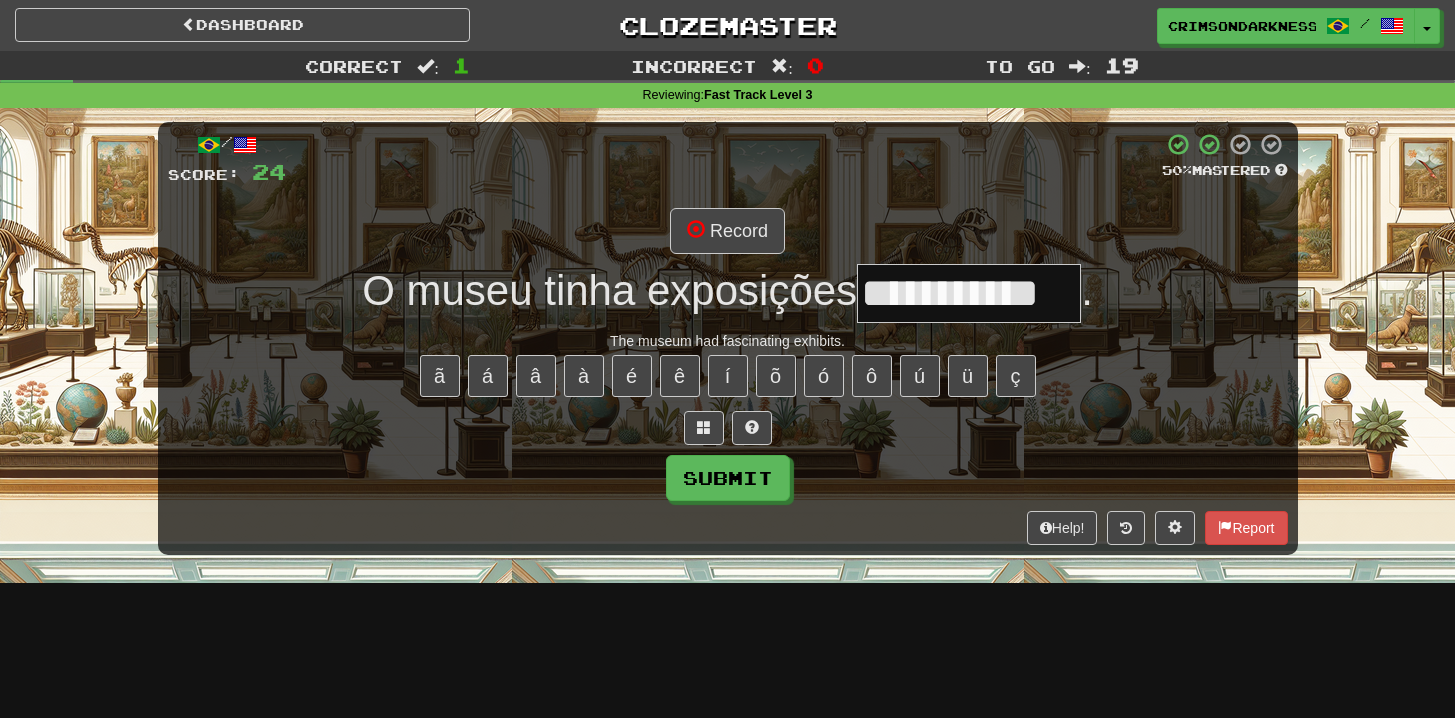 type on "**********" 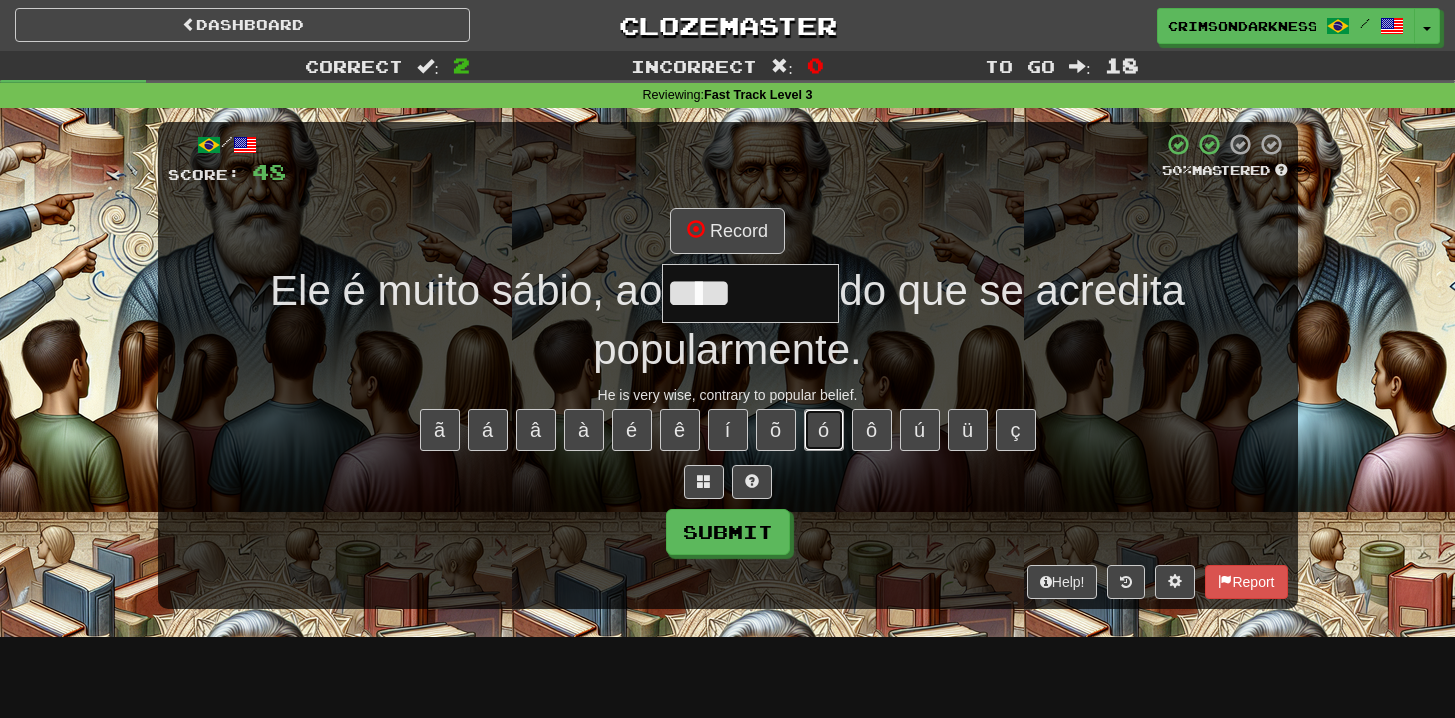 click on "ó" at bounding box center (824, 430) 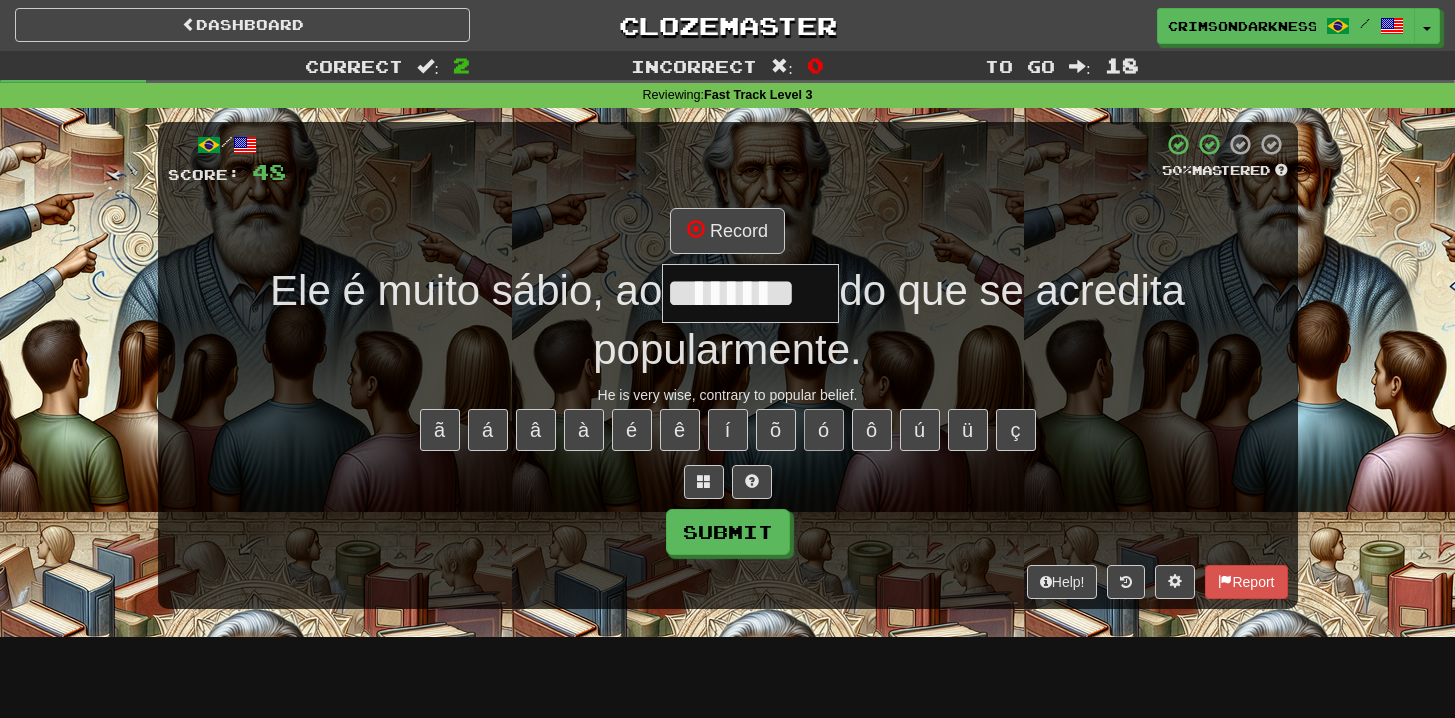 scroll, scrollTop: 0, scrollLeft: 0, axis: both 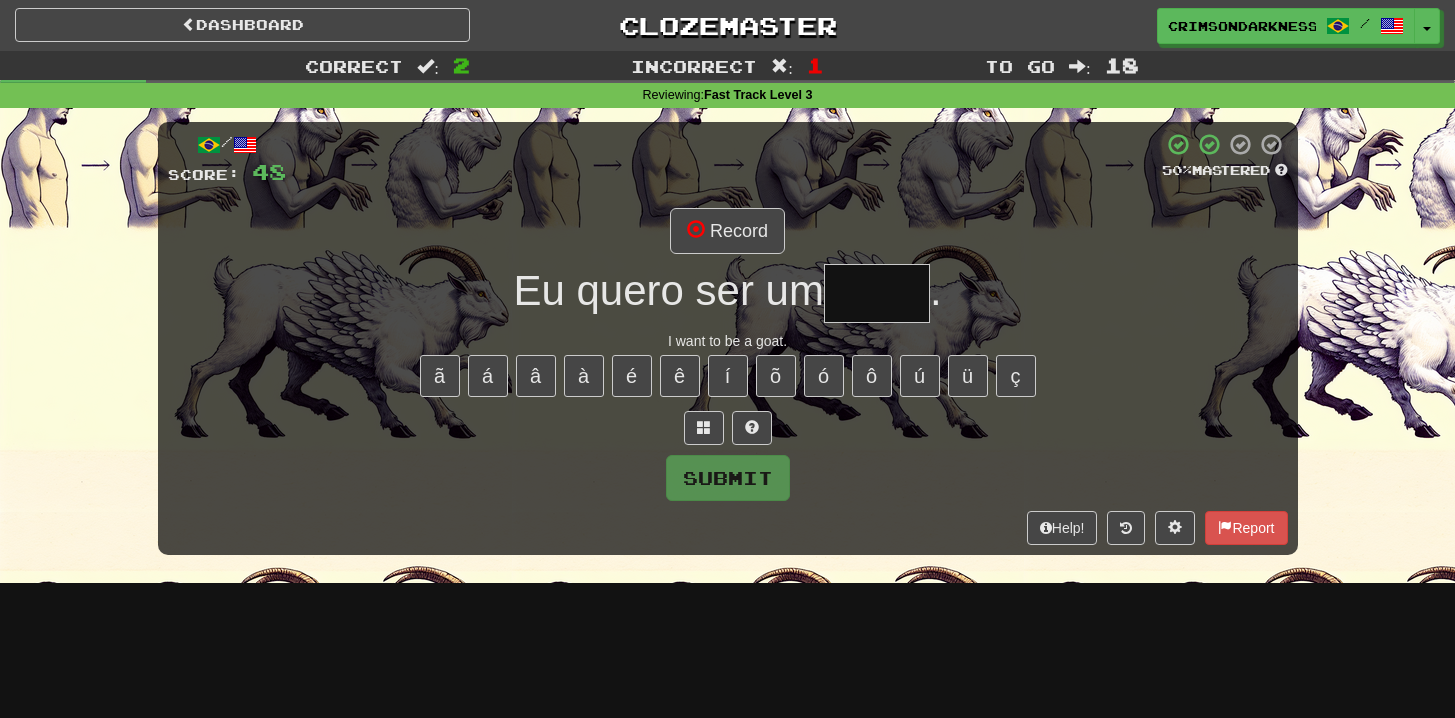 type on "****" 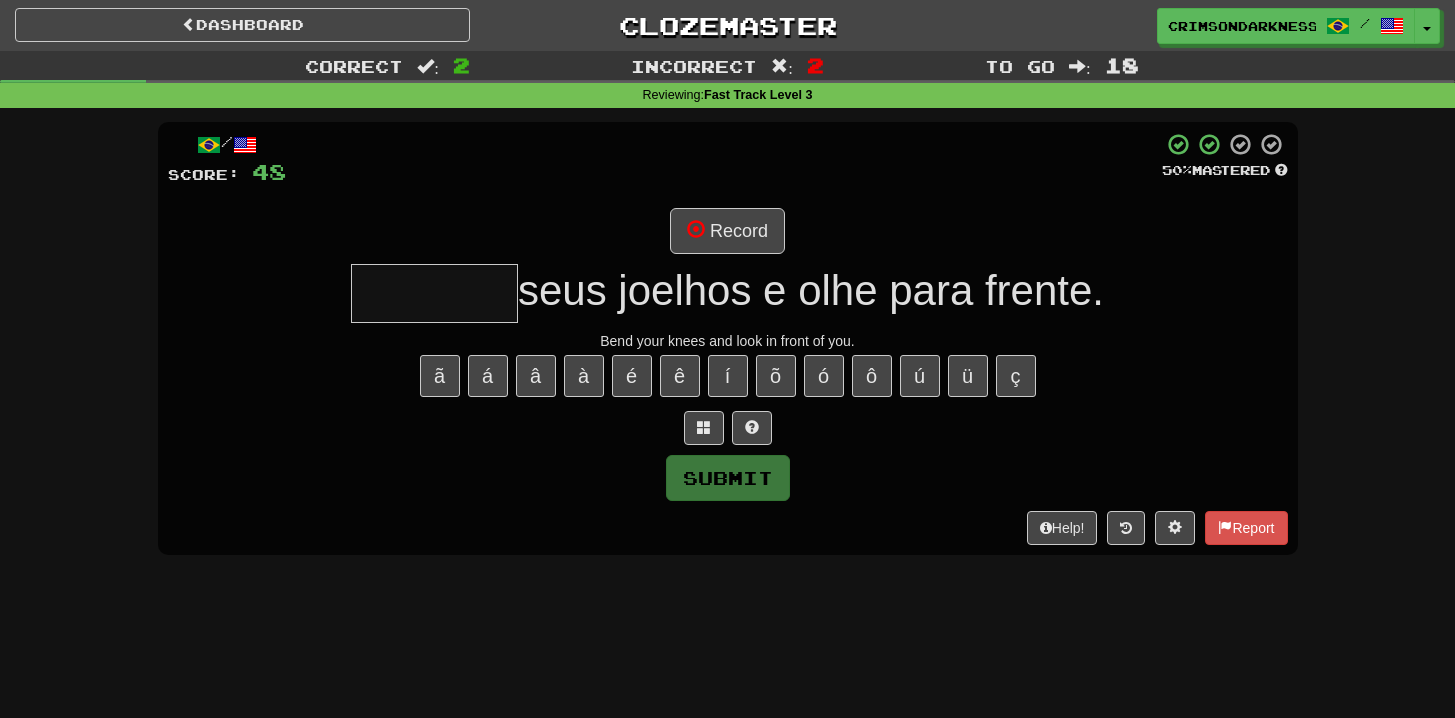type on "********" 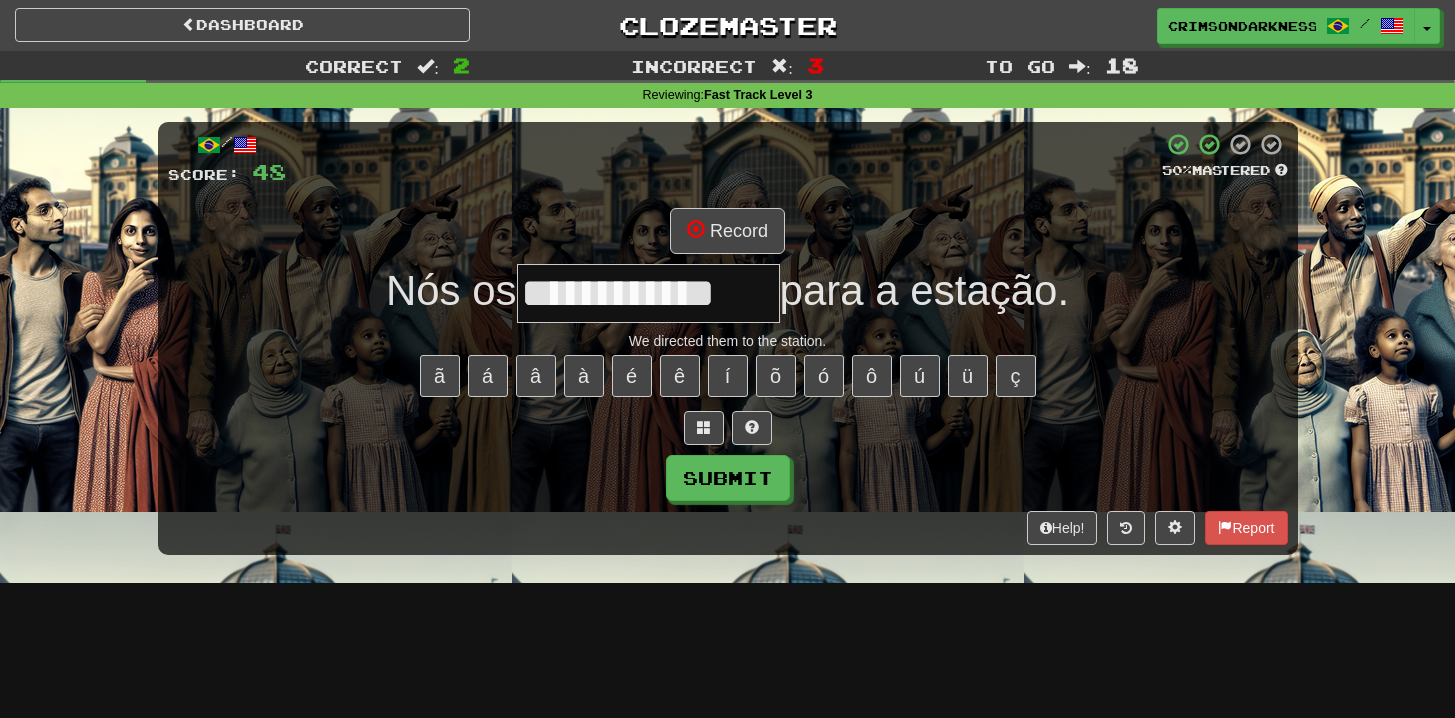 type on "**********" 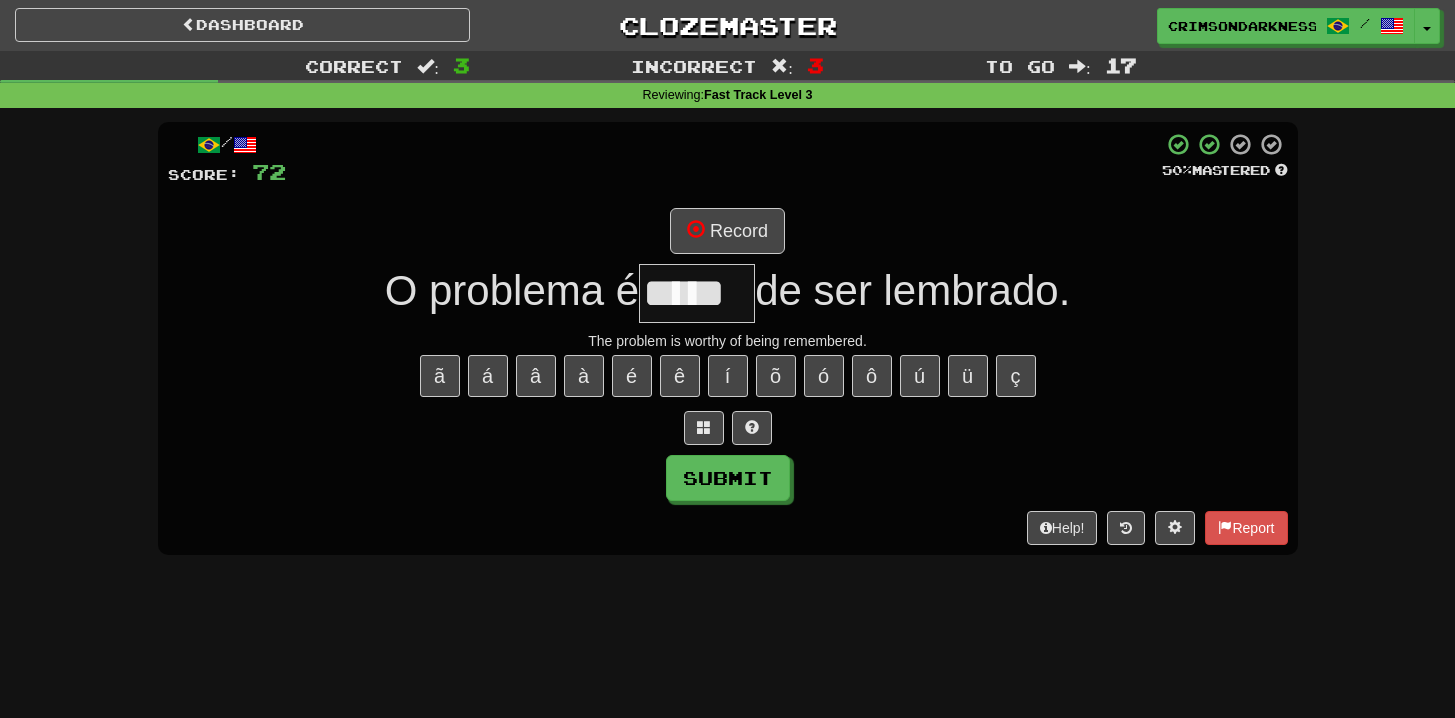 type on "*****" 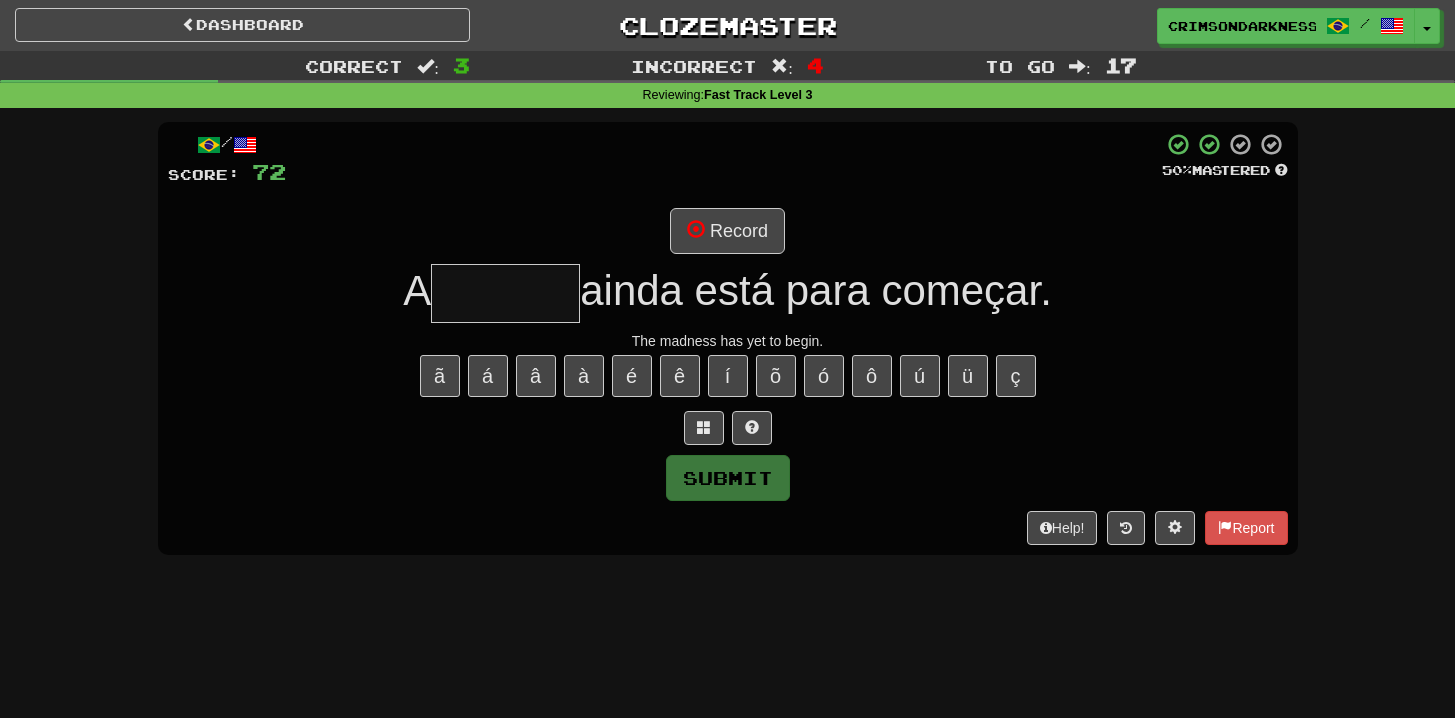 type on "*******" 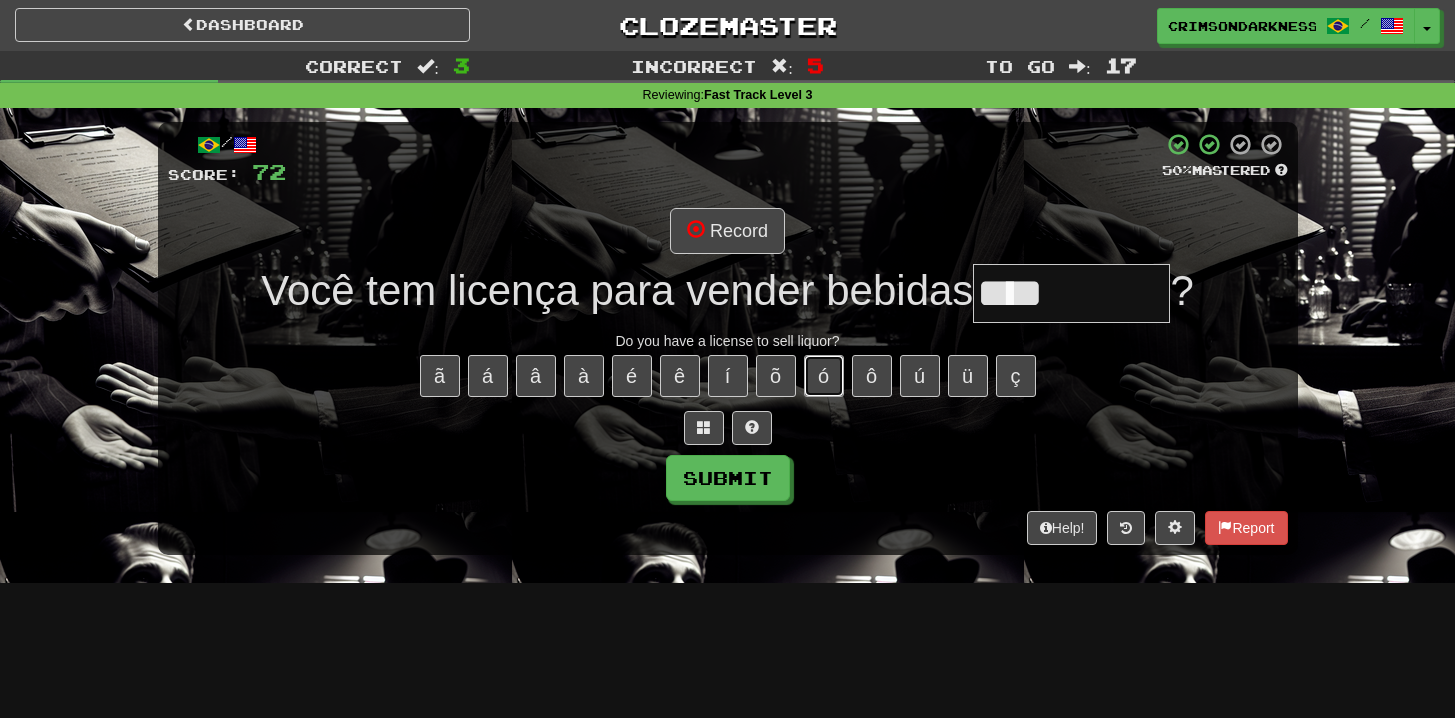 click on "ó" at bounding box center (824, 376) 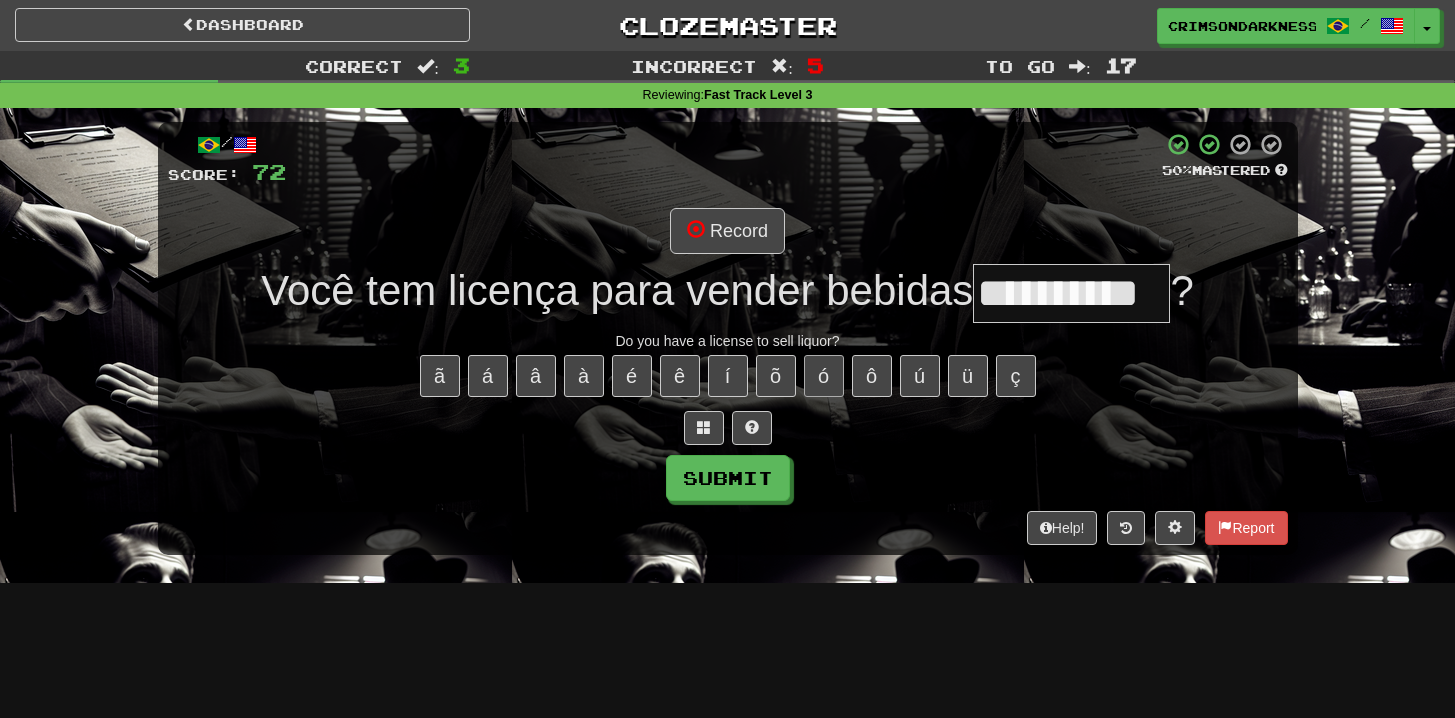 type on "**********" 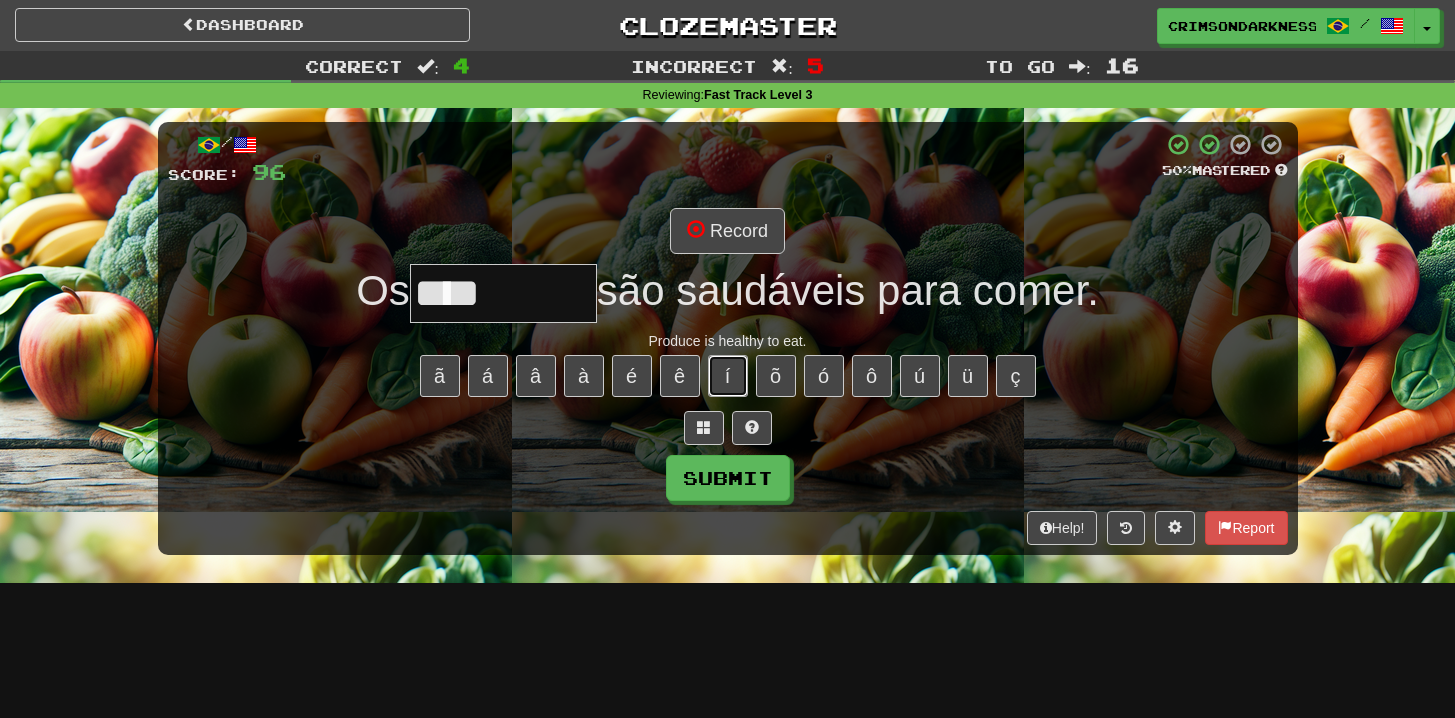 click on "í" at bounding box center [728, 376] 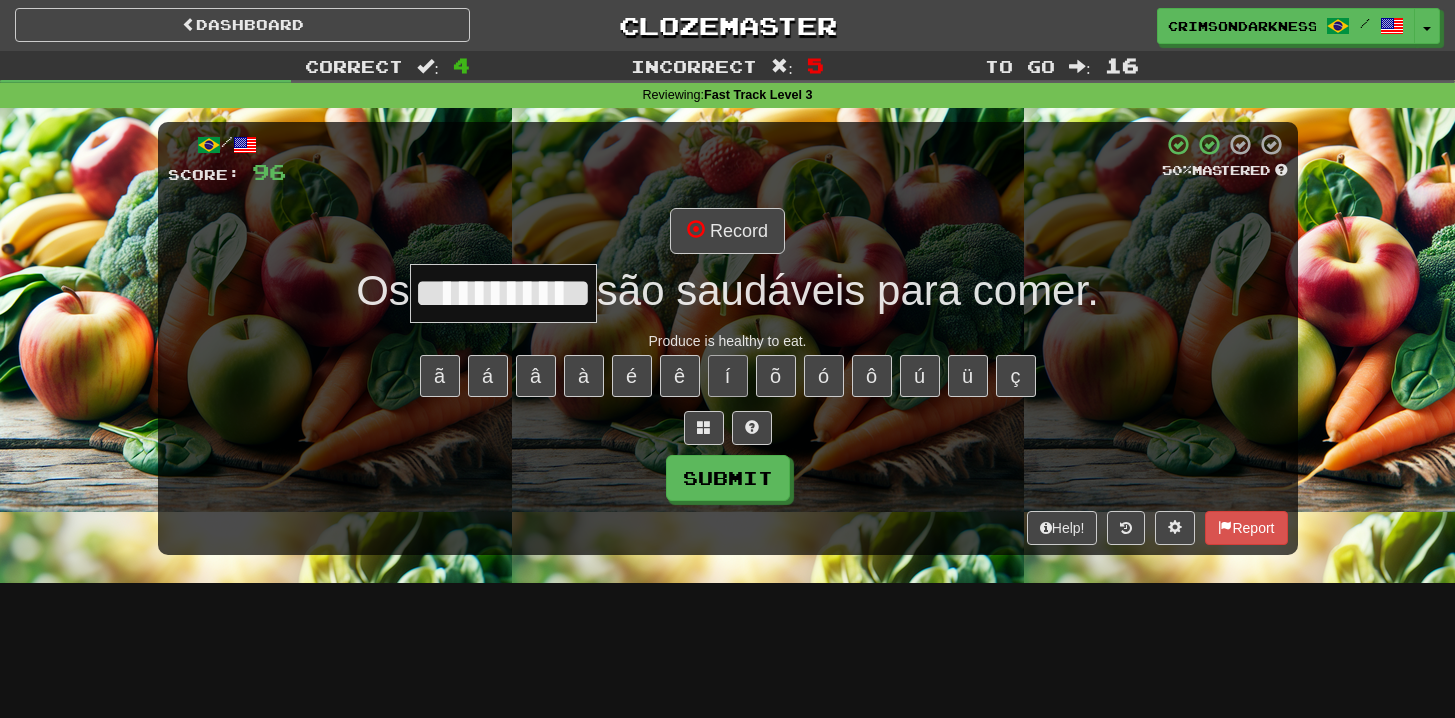 type on "**********" 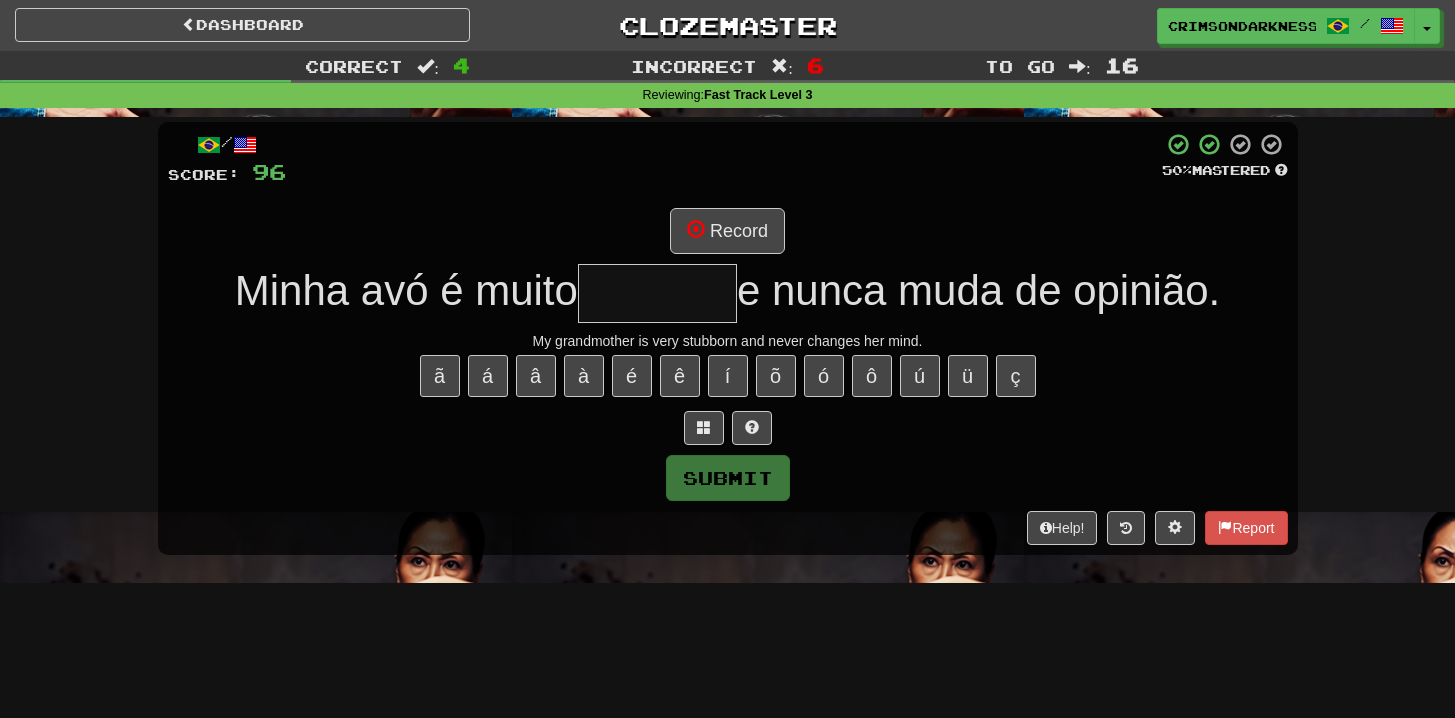 type on "*******" 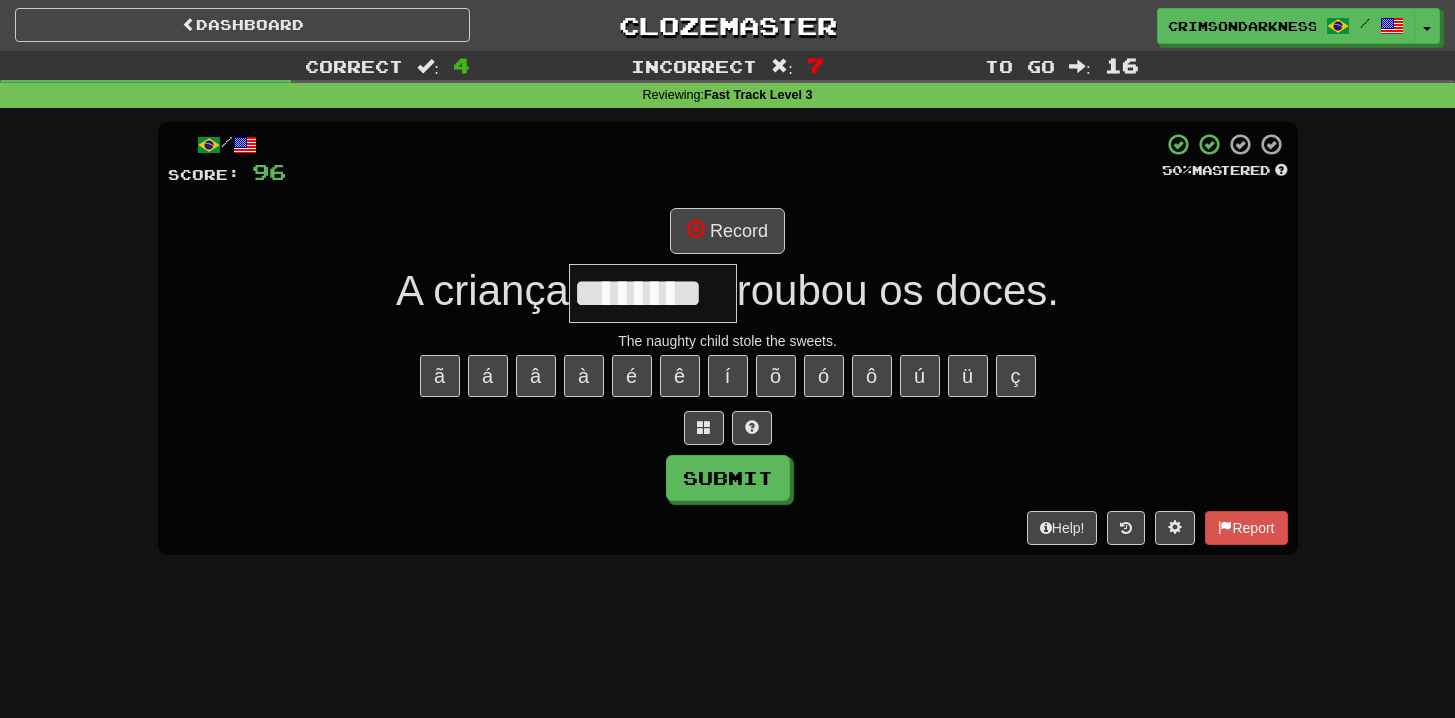 type on "********" 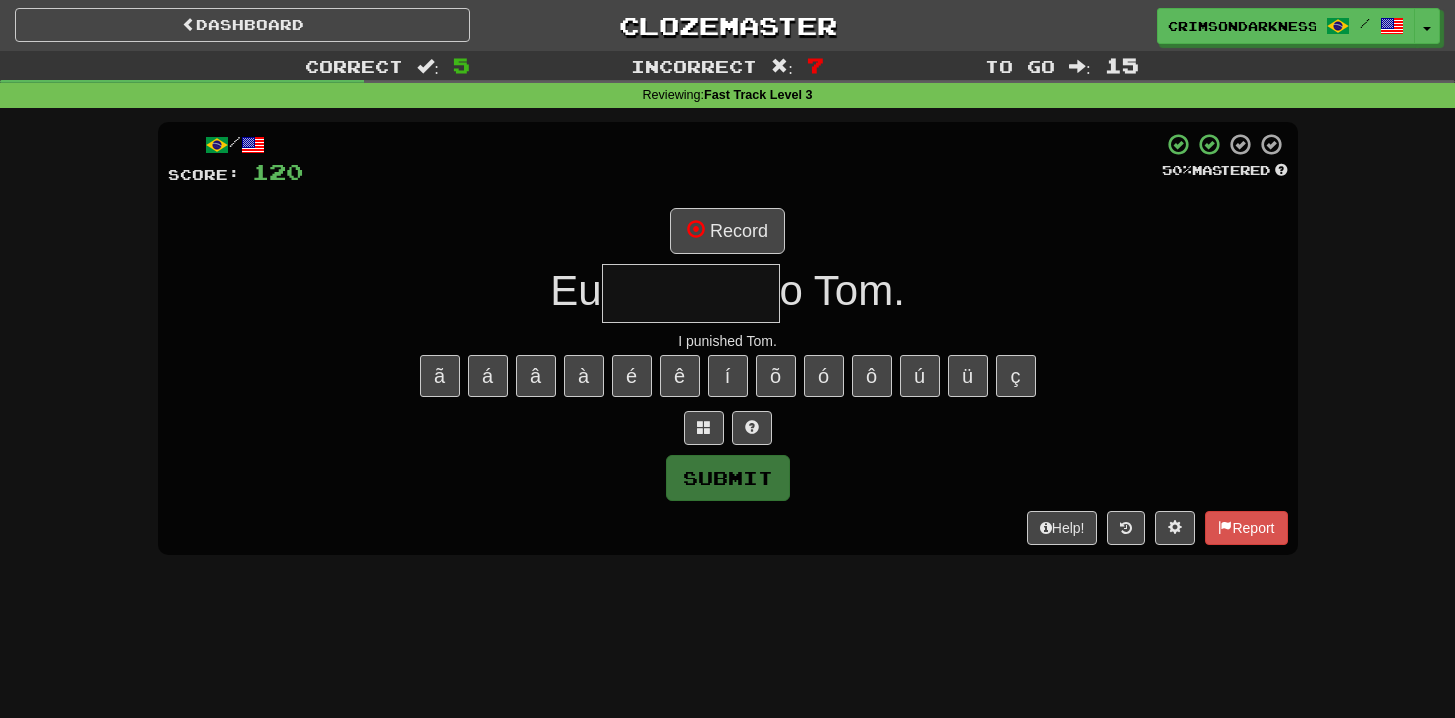 type on "*********" 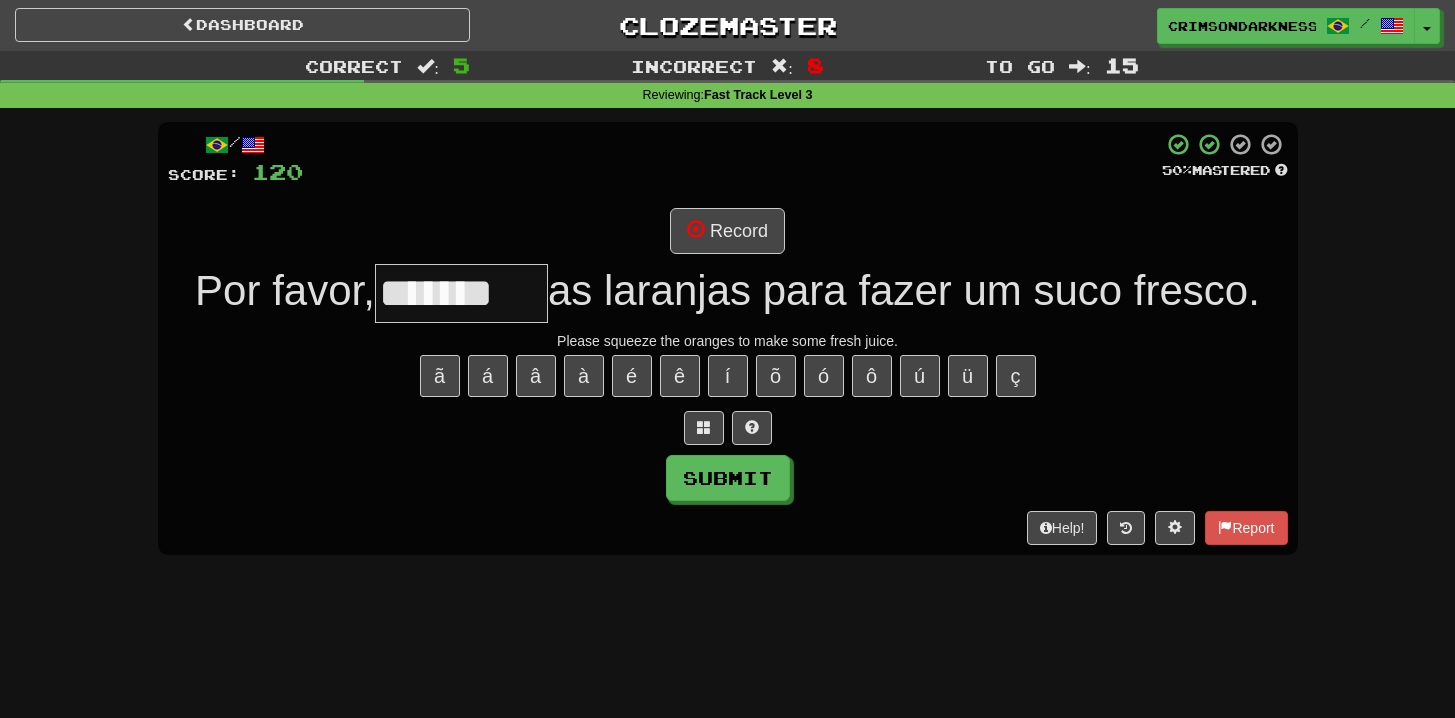 type on "*******" 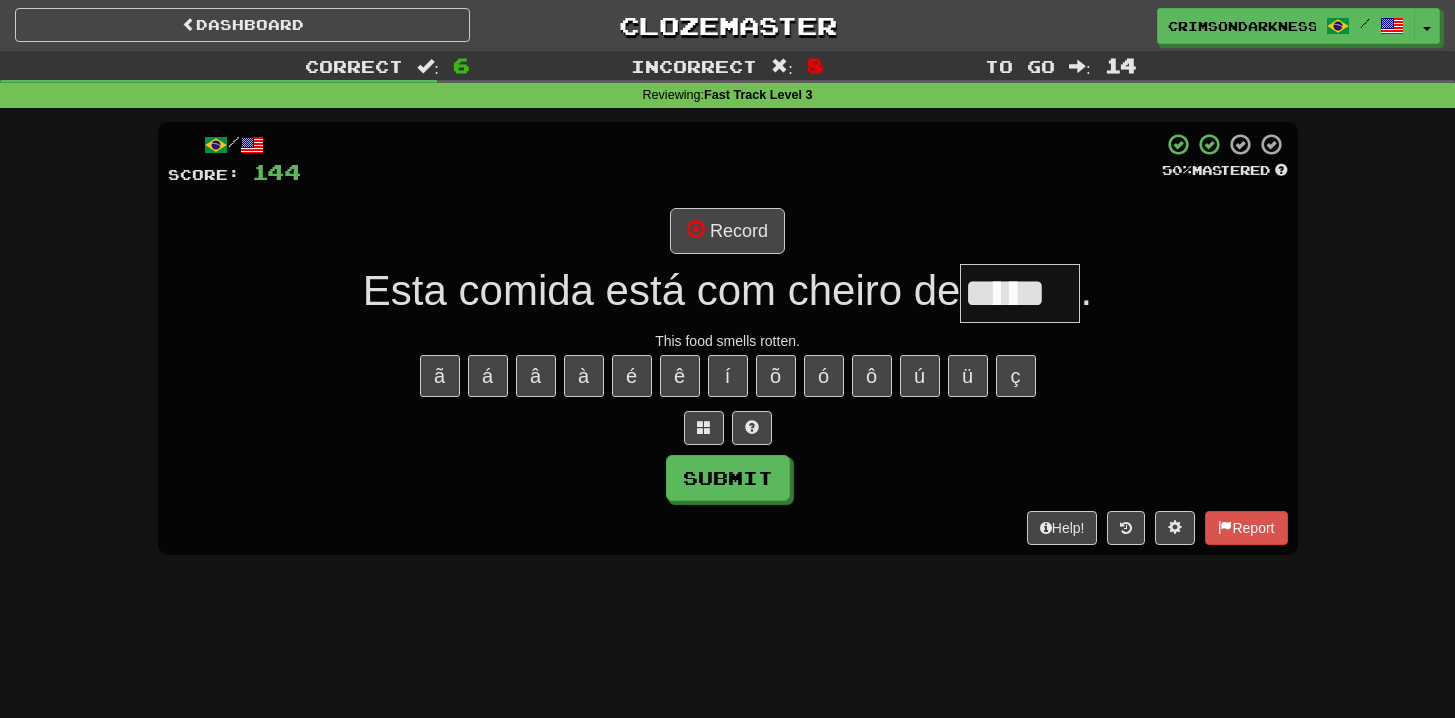 type on "*****" 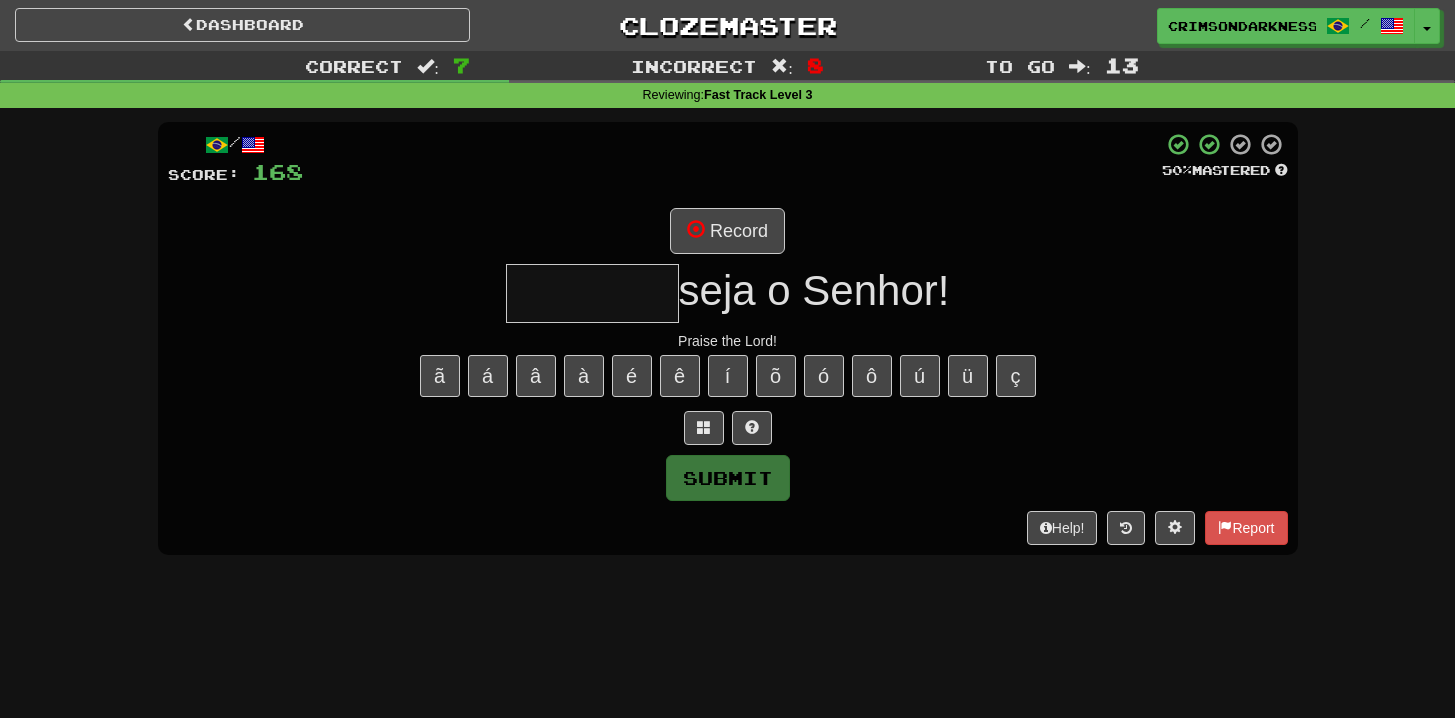 type on "*******" 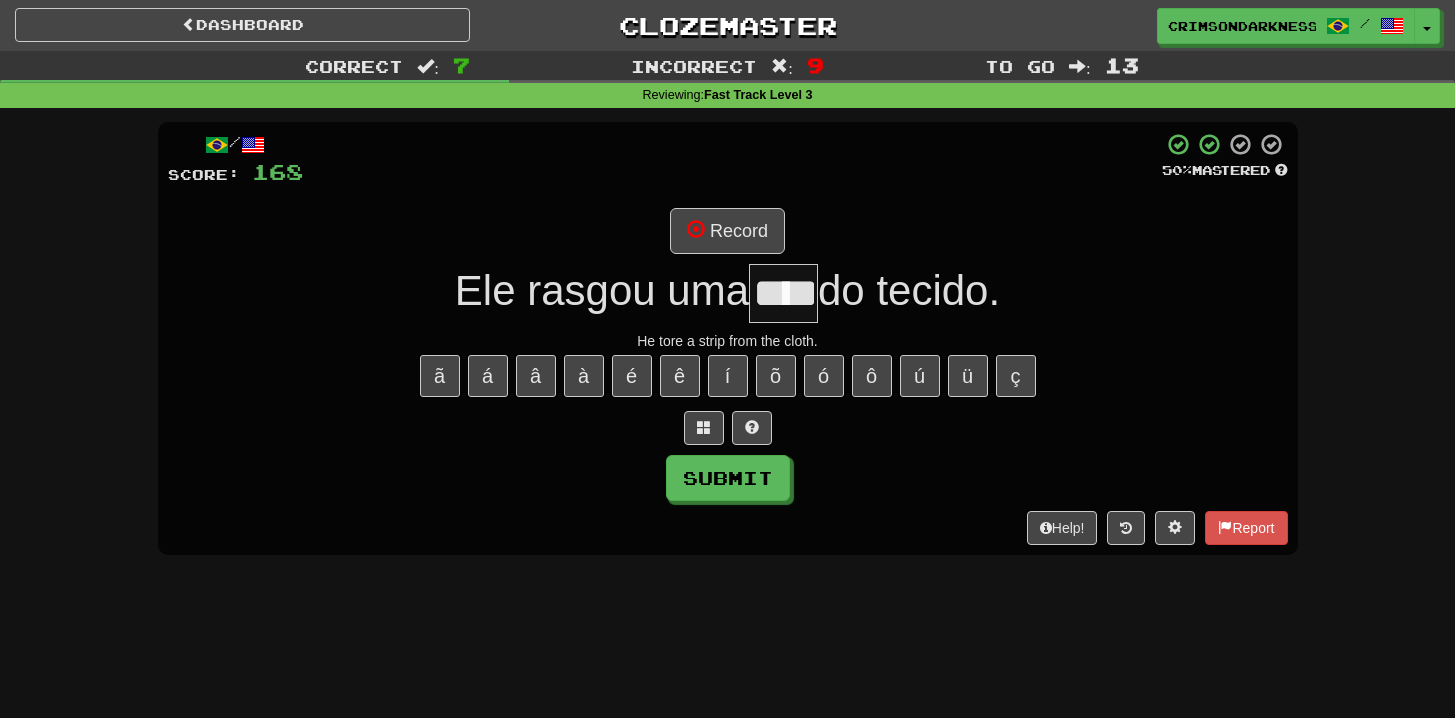 type on "****" 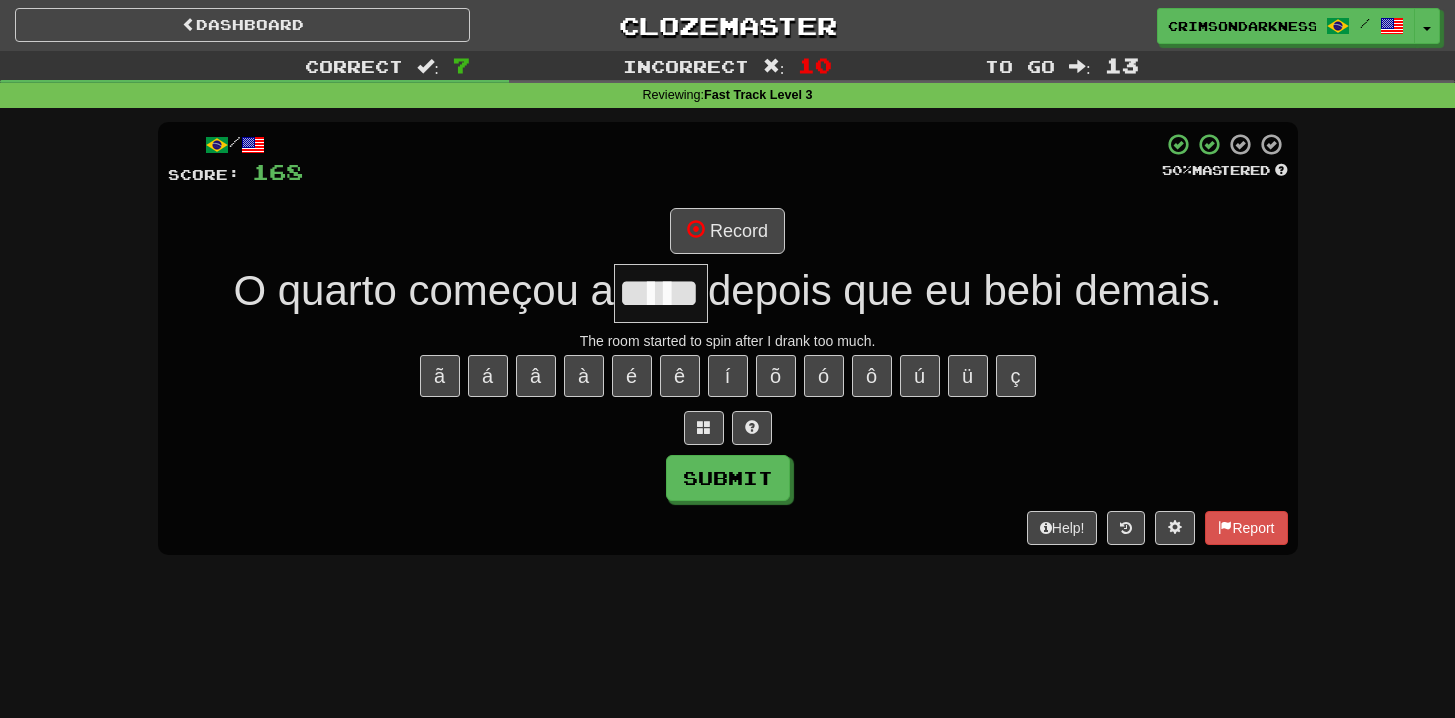 type on "*****" 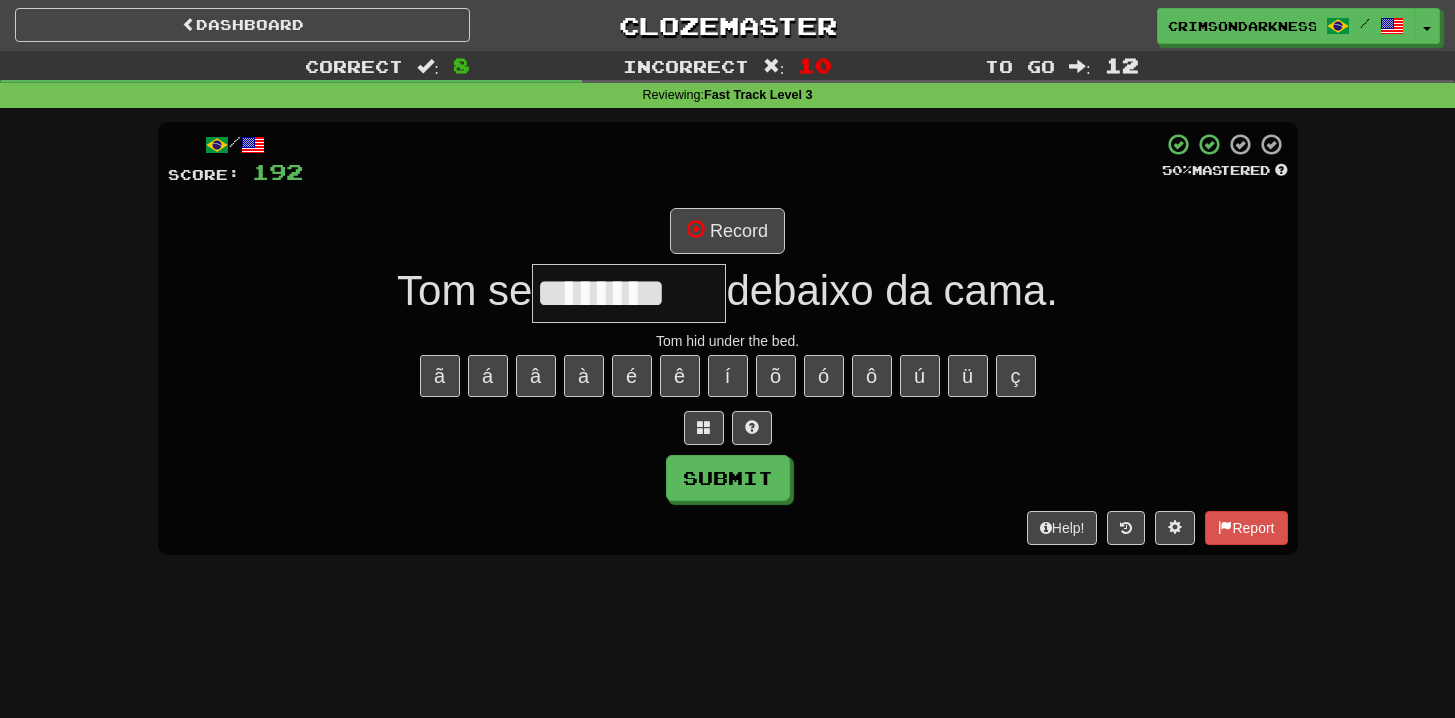 type on "********" 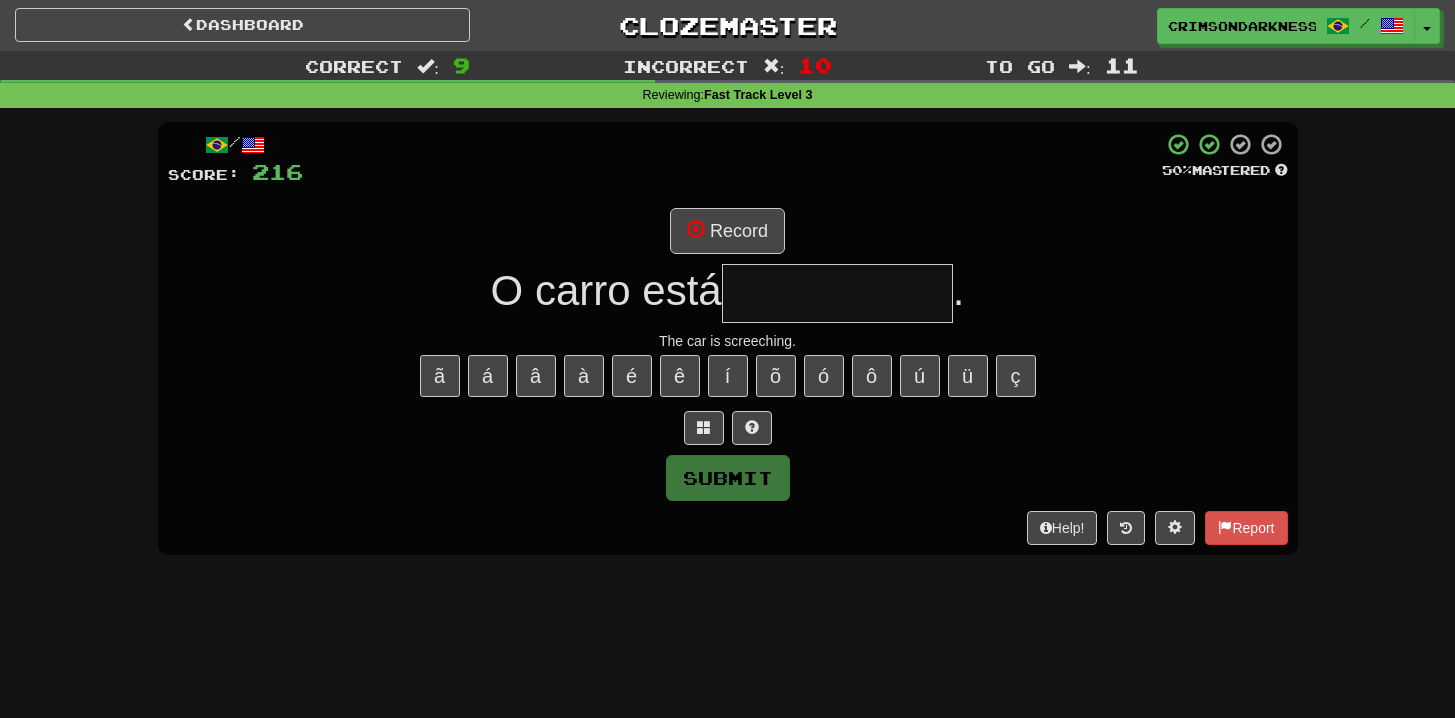 type on "**********" 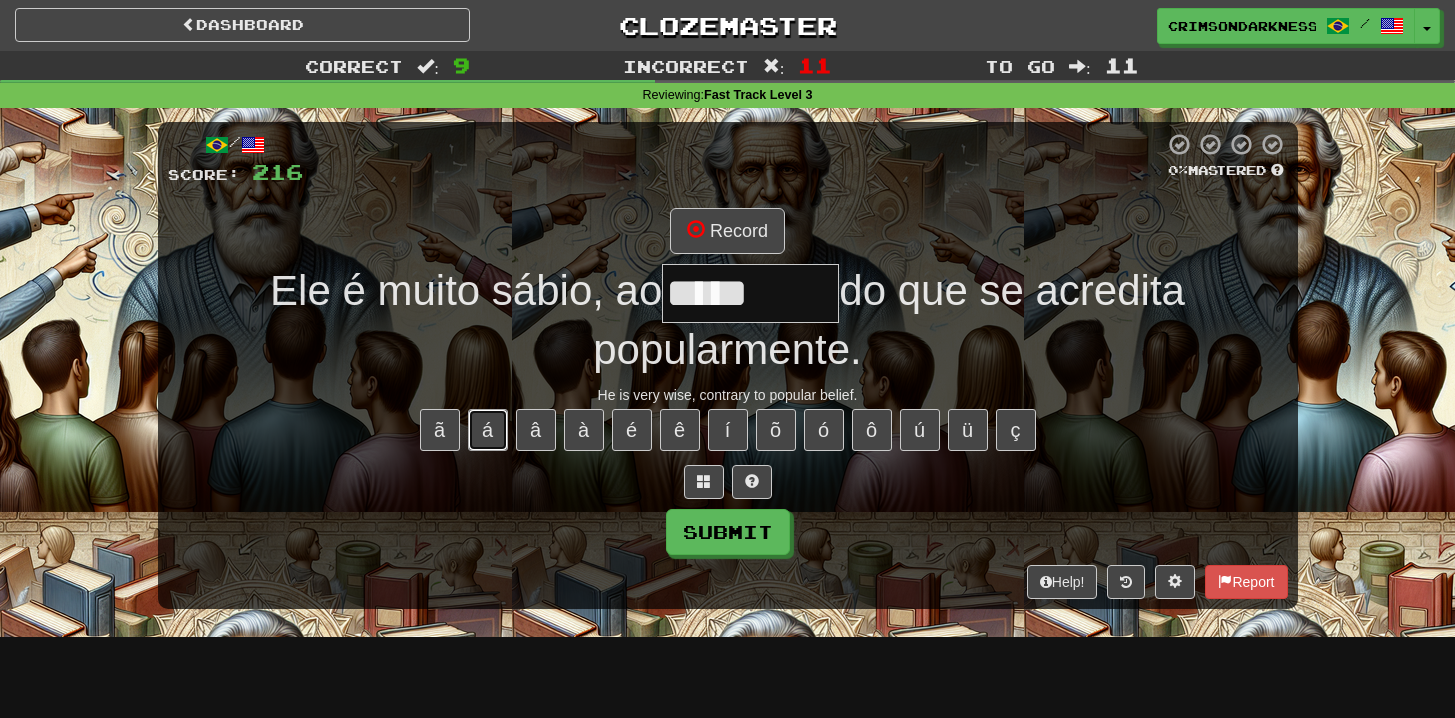 click on "á" at bounding box center (488, 430) 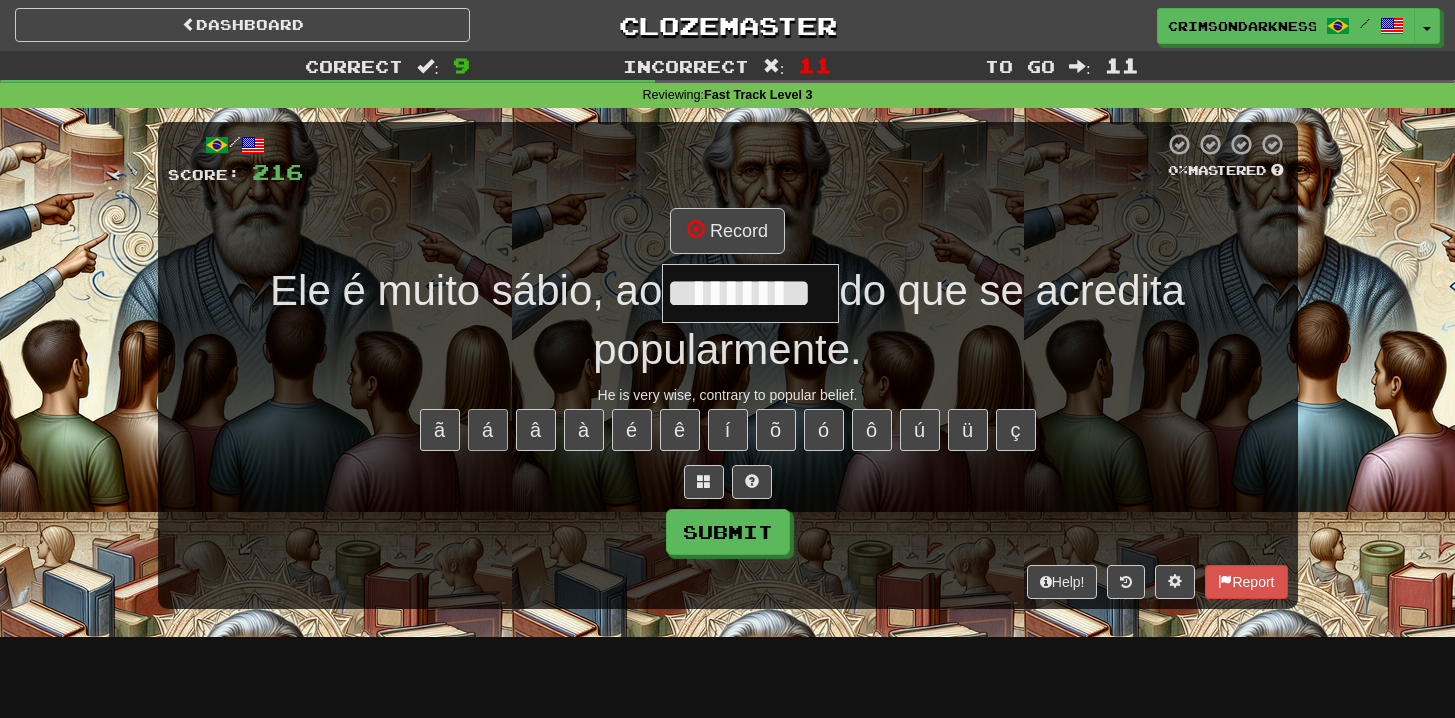 type on "*********" 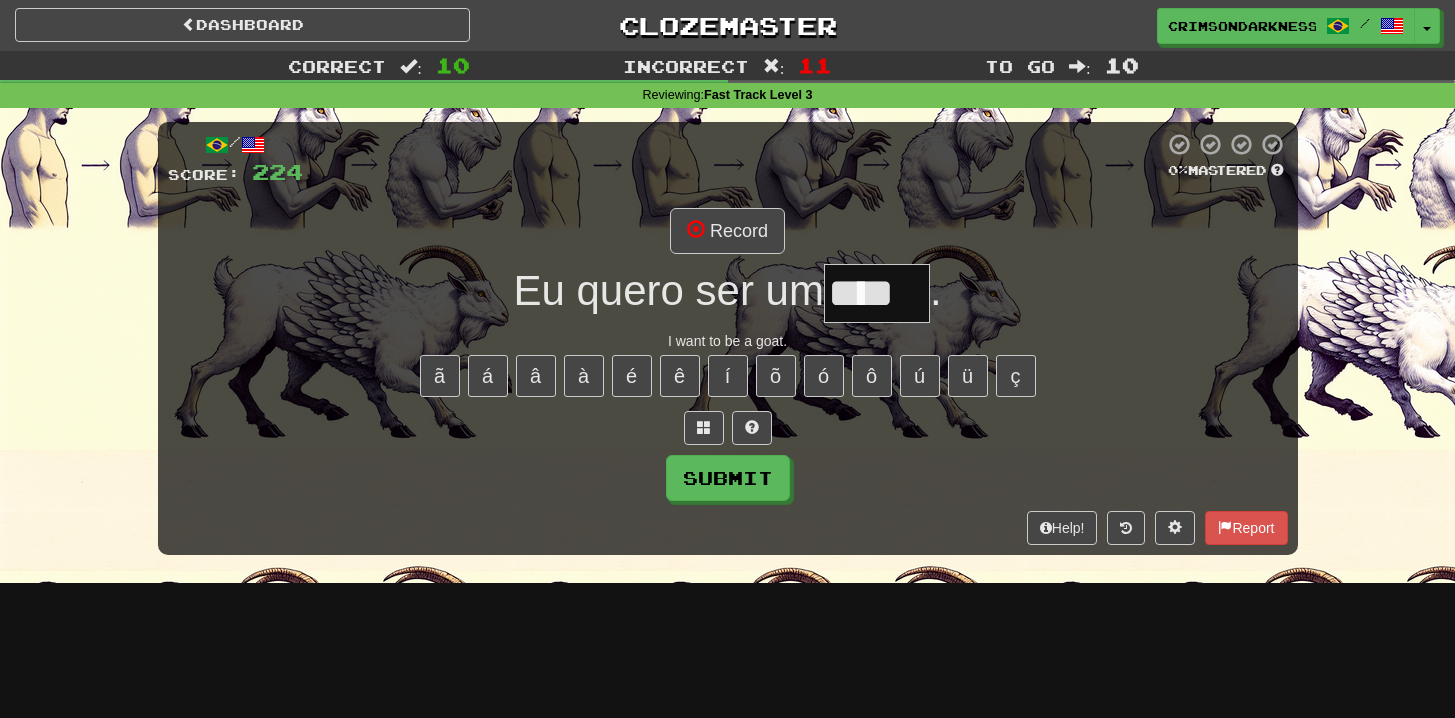 type on "****" 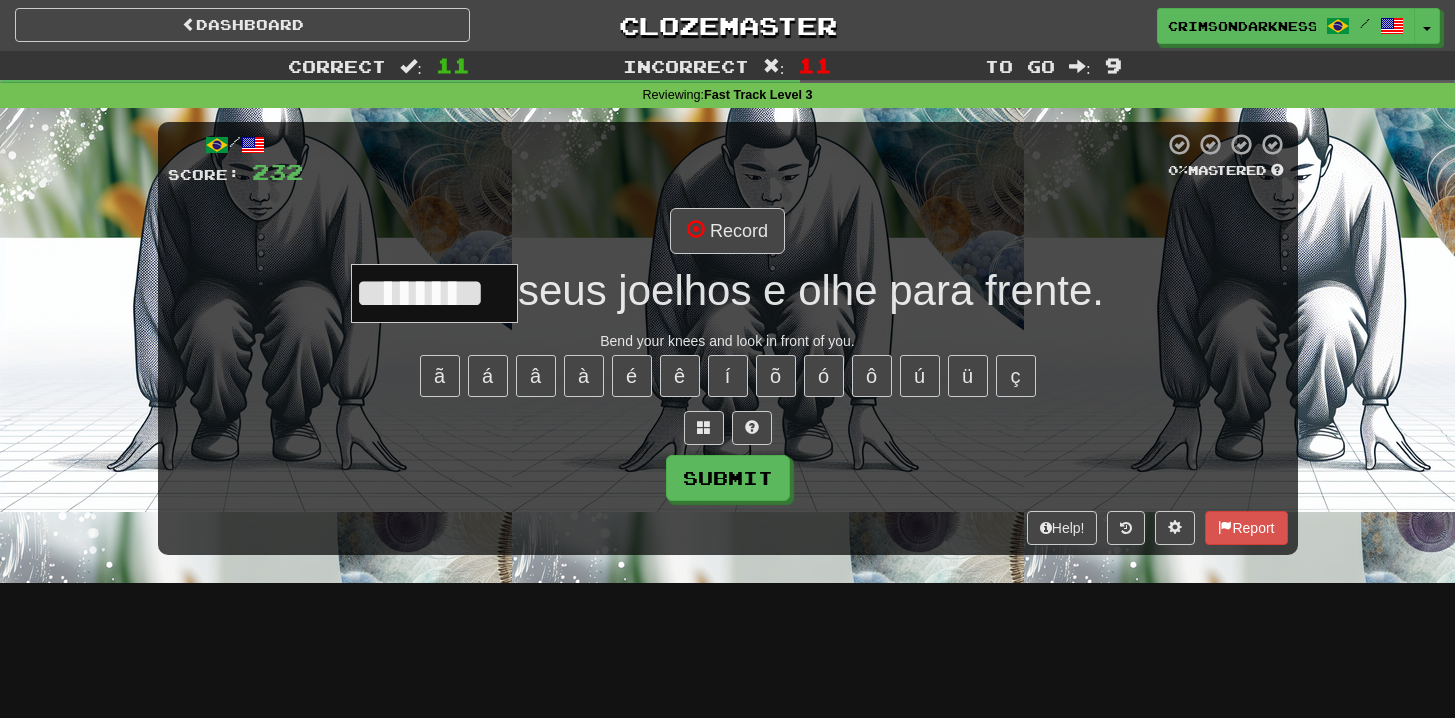 type on "********" 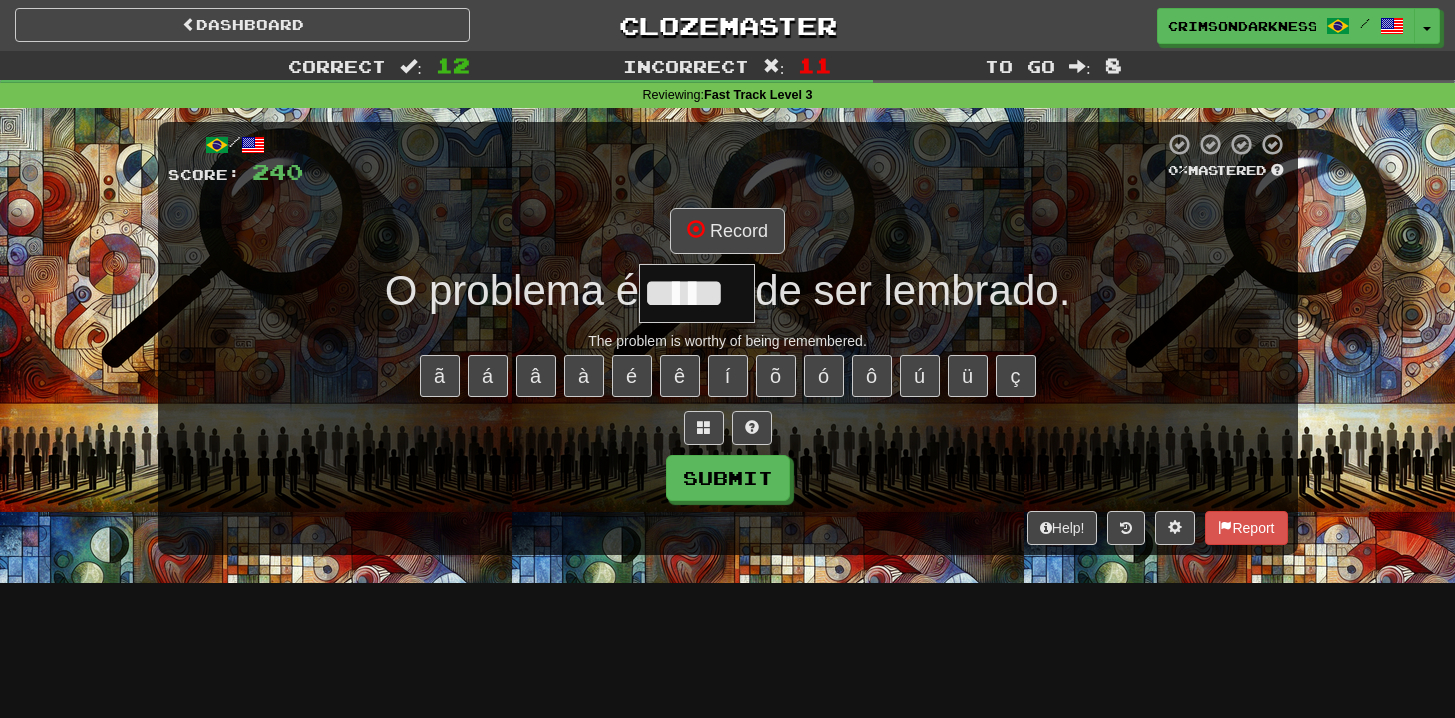 type on "*****" 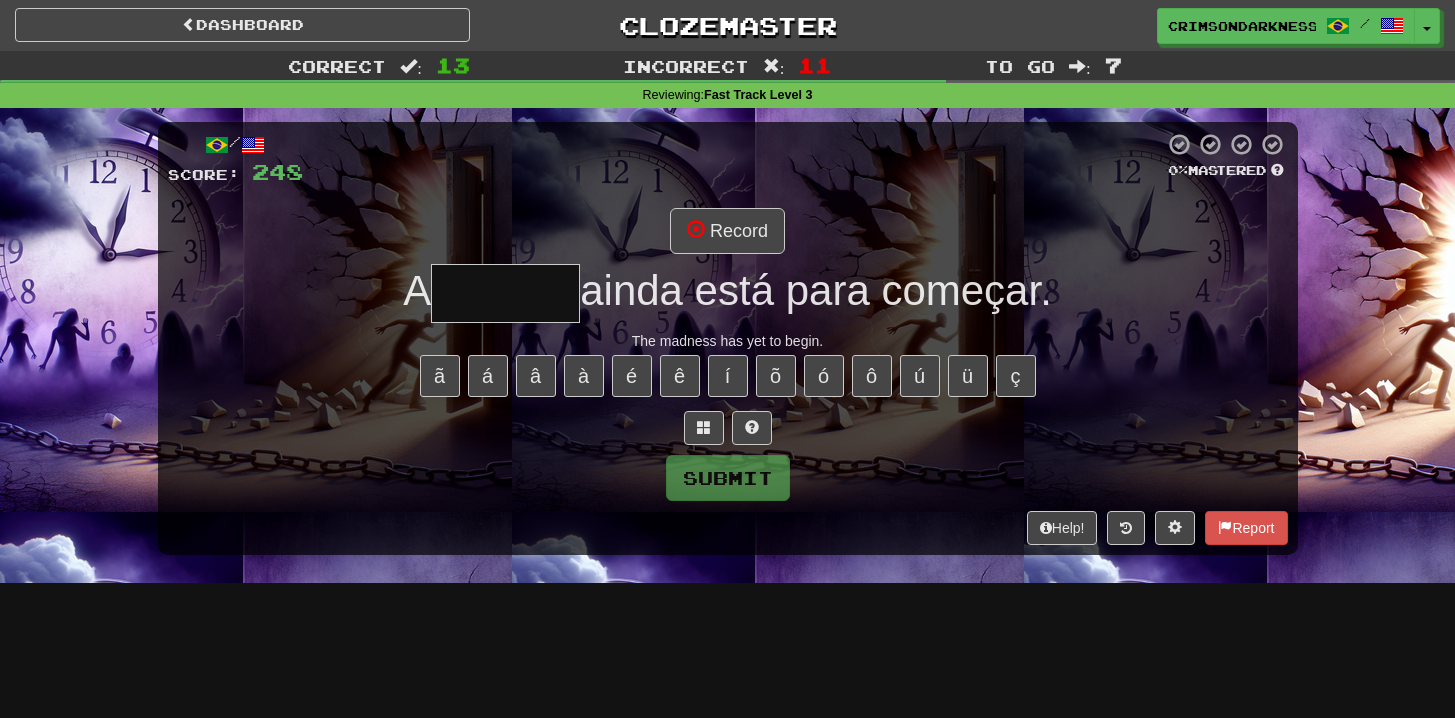 type on "*" 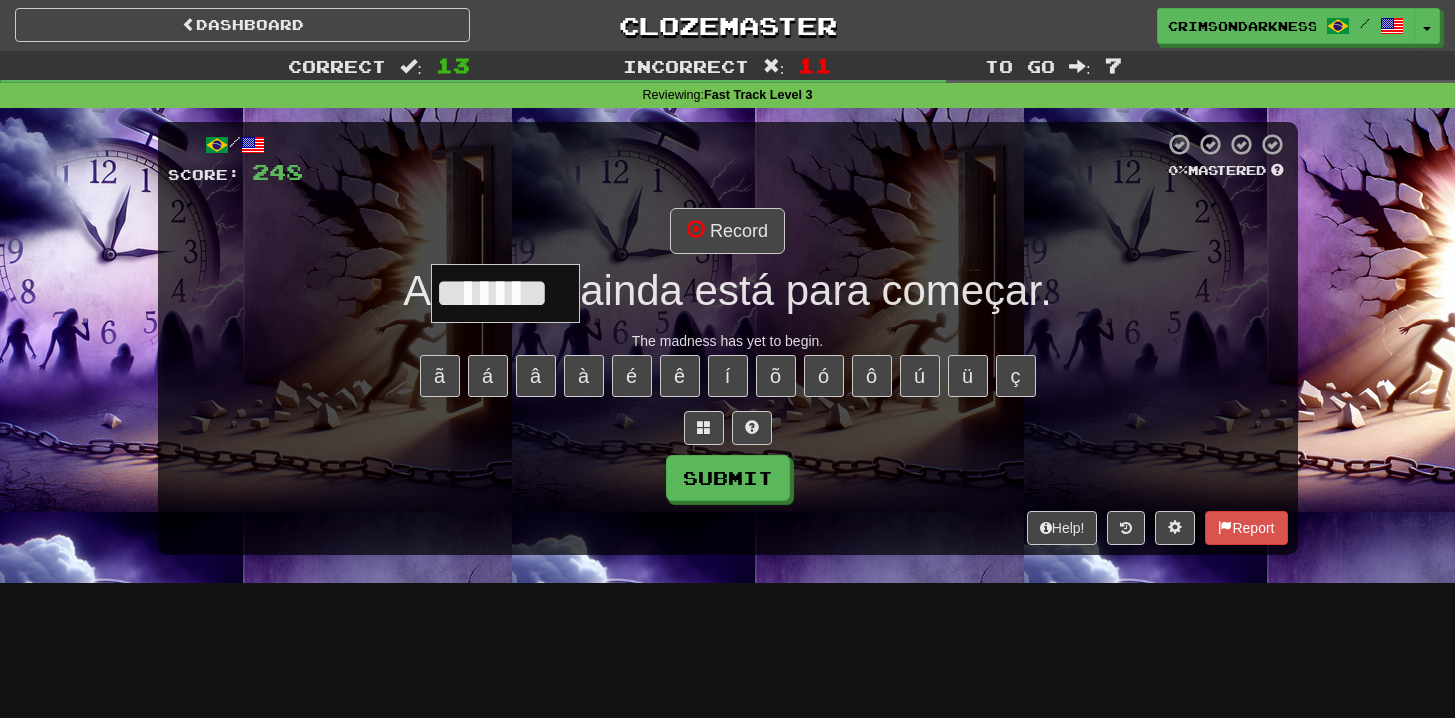 type on "*******" 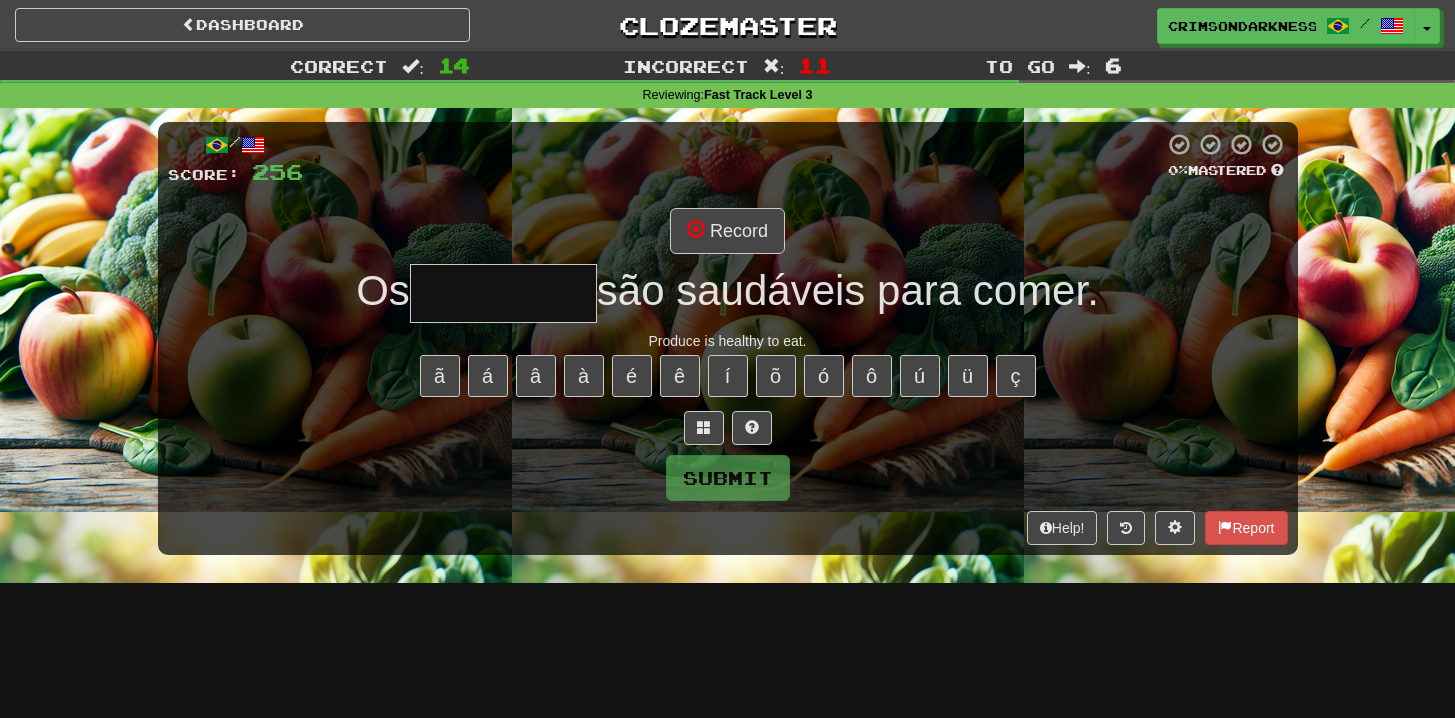 type on "*" 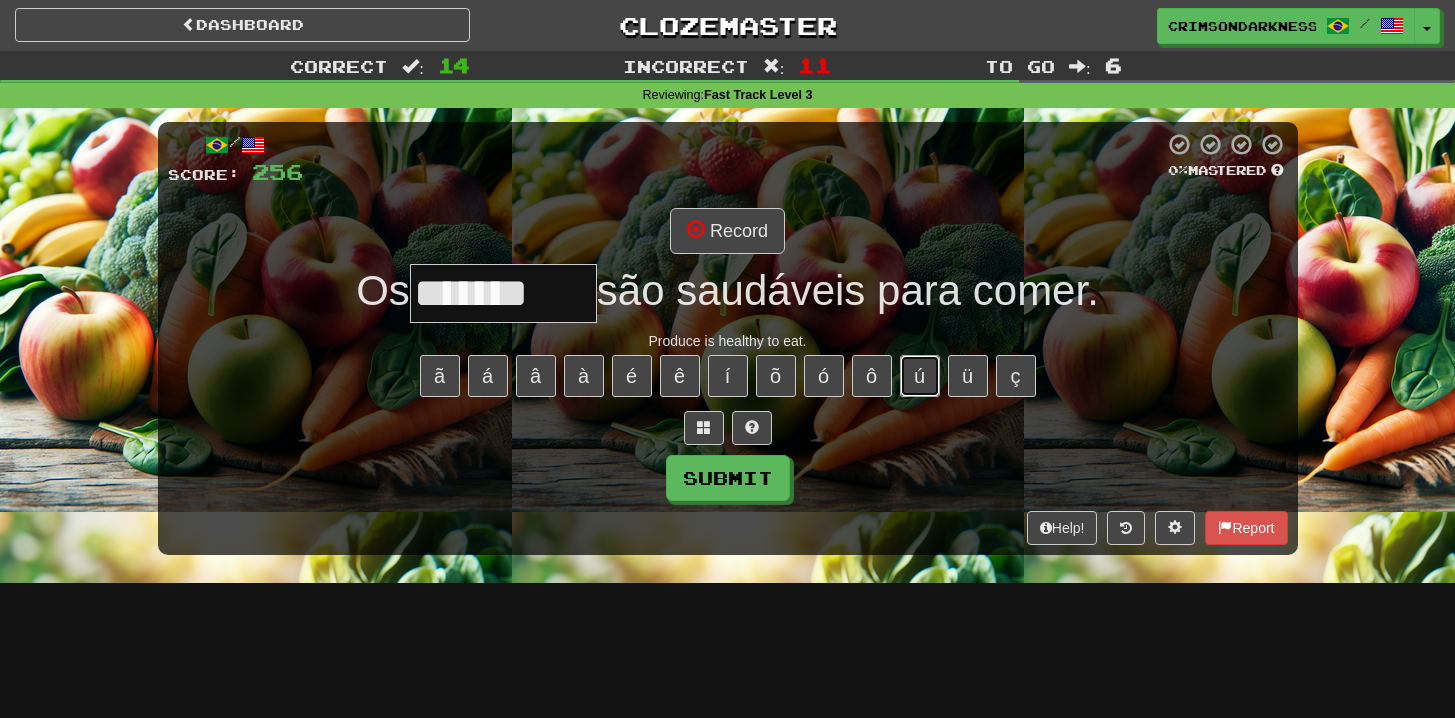 click on "ú" at bounding box center [920, 376] 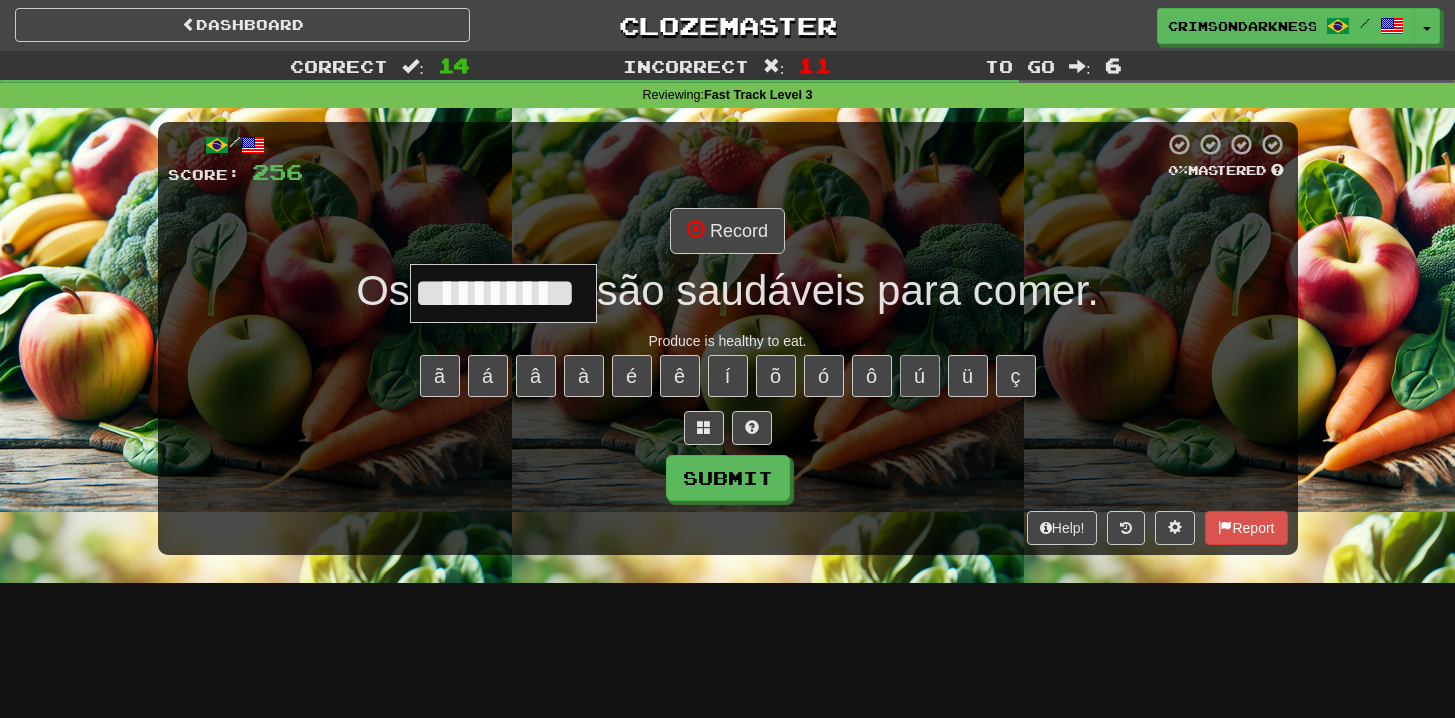 scroll, scrollTop: 0, scrollLeft: 0, axis: both 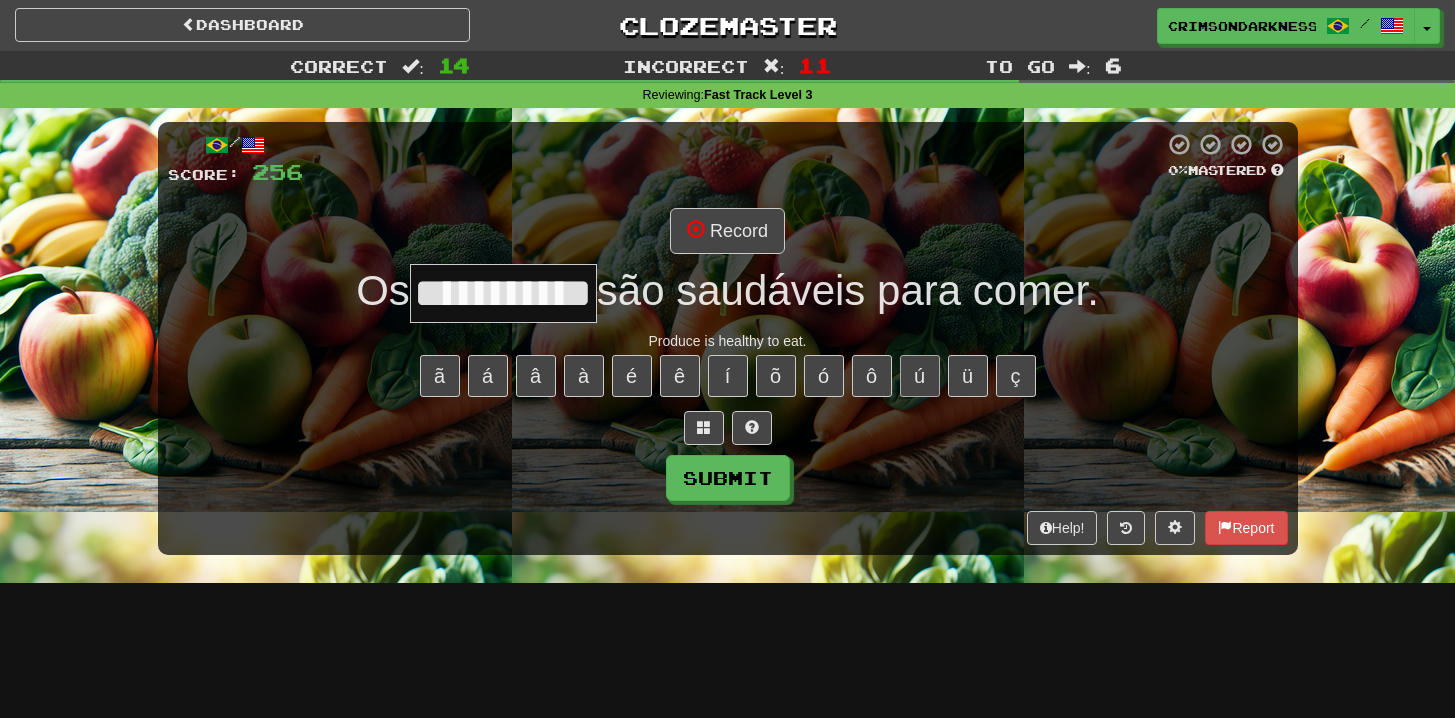 type on "**********" 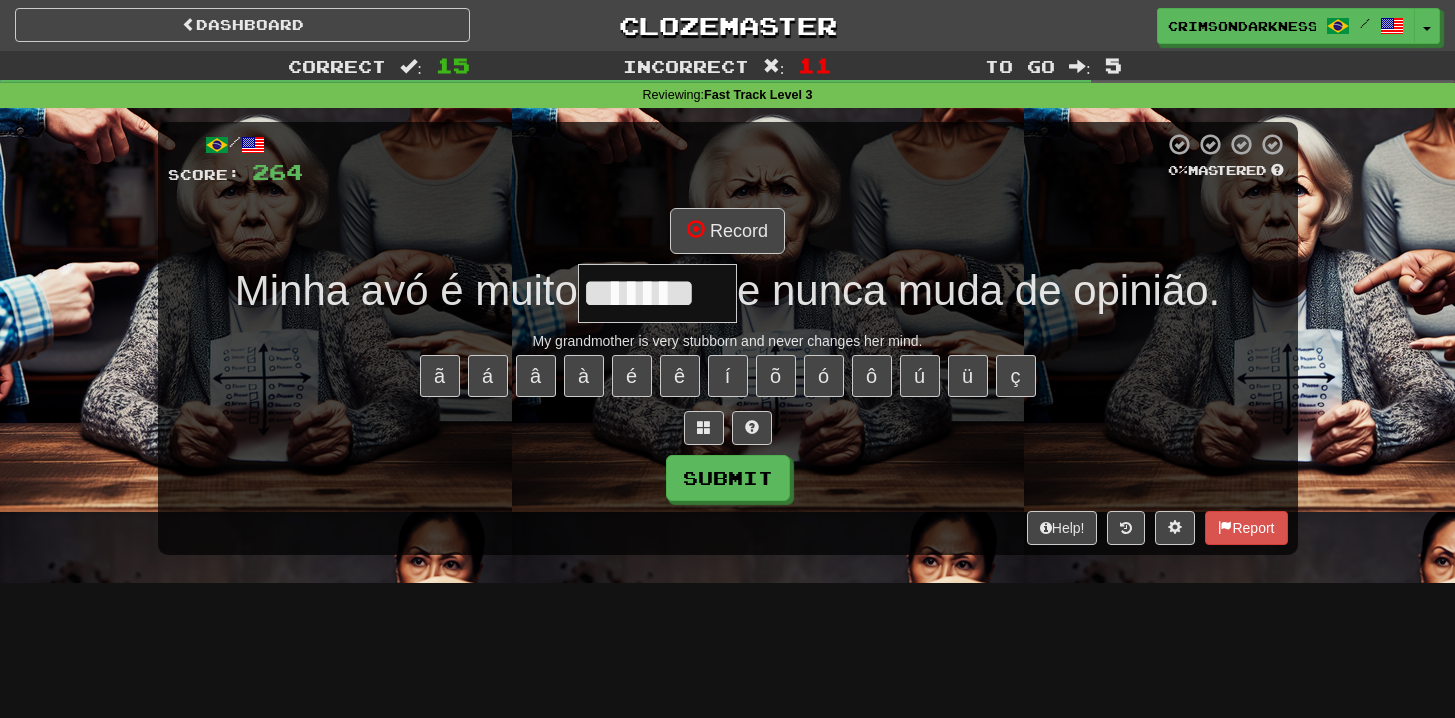 type on "*******" 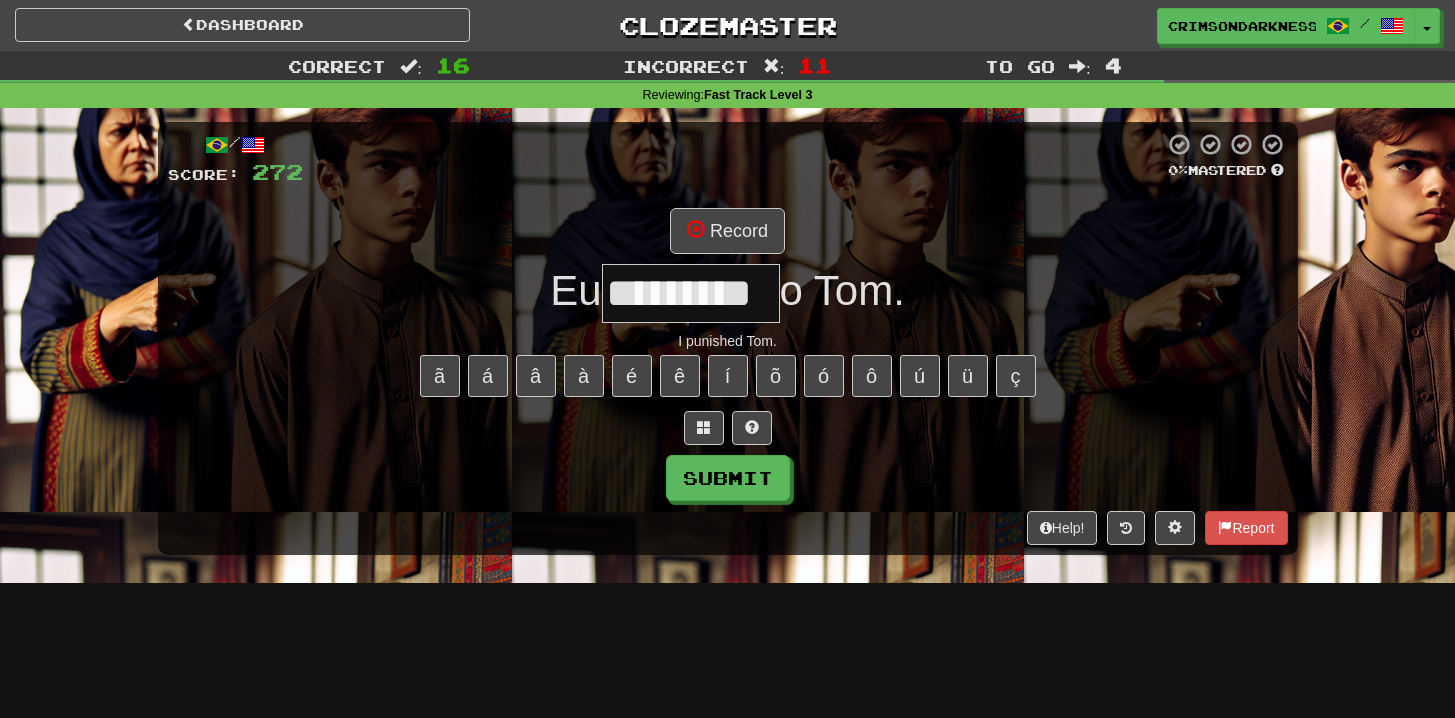 scroll, scrollTop: 0, scrollLeft: 0, axis: both 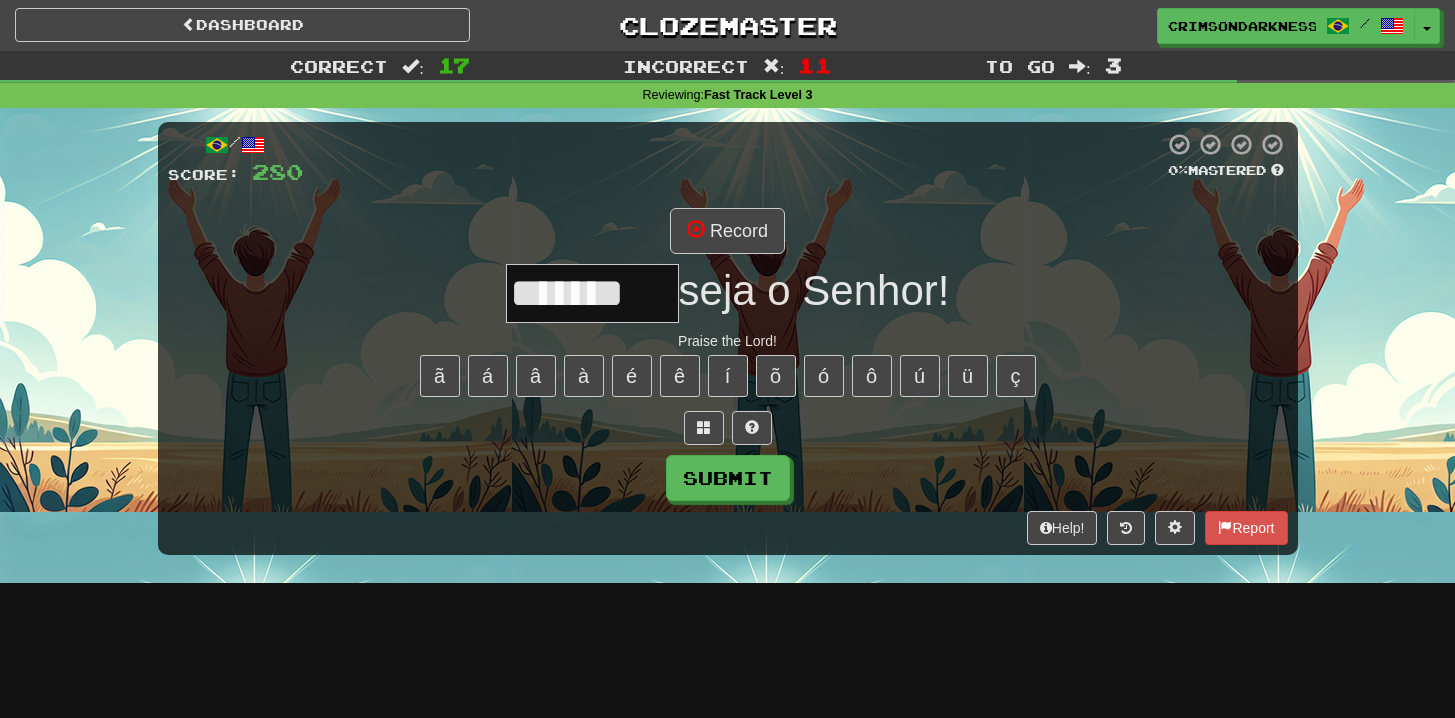 type on "*******" 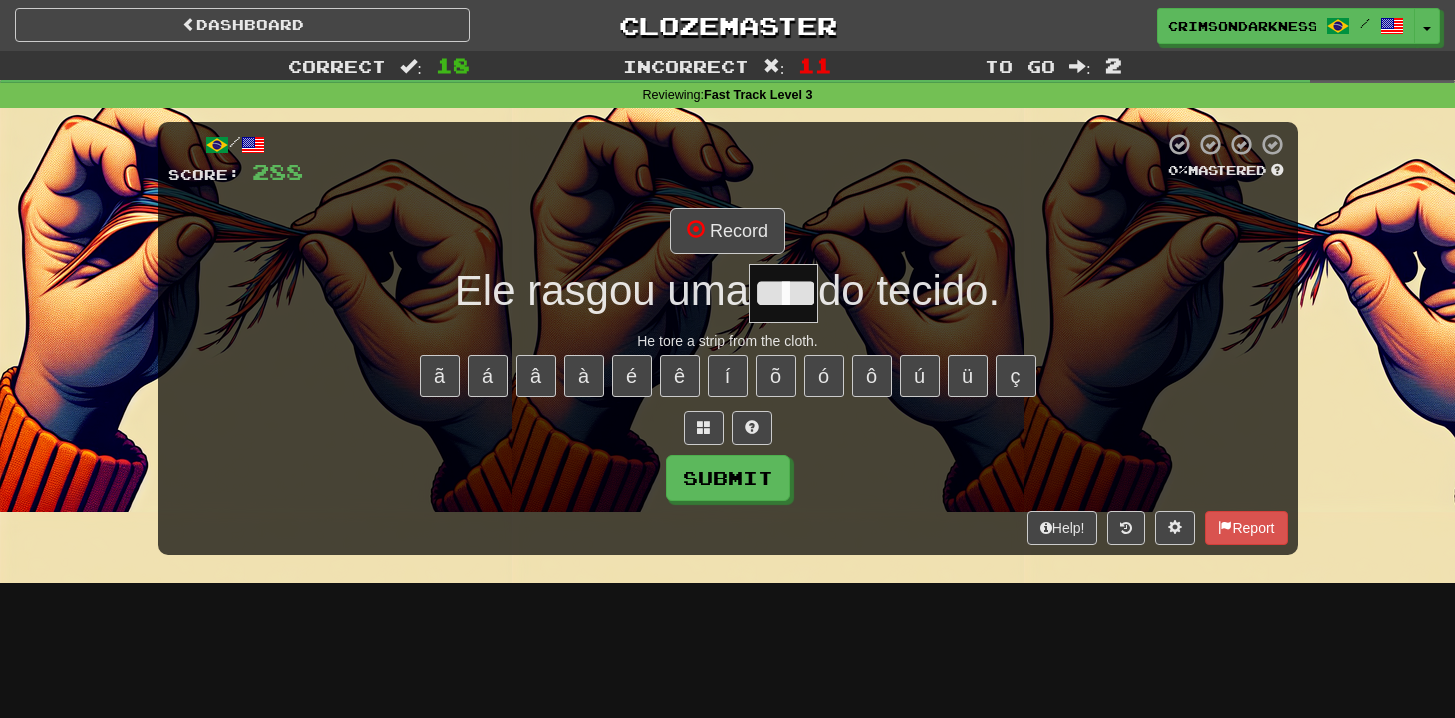 type on "****" 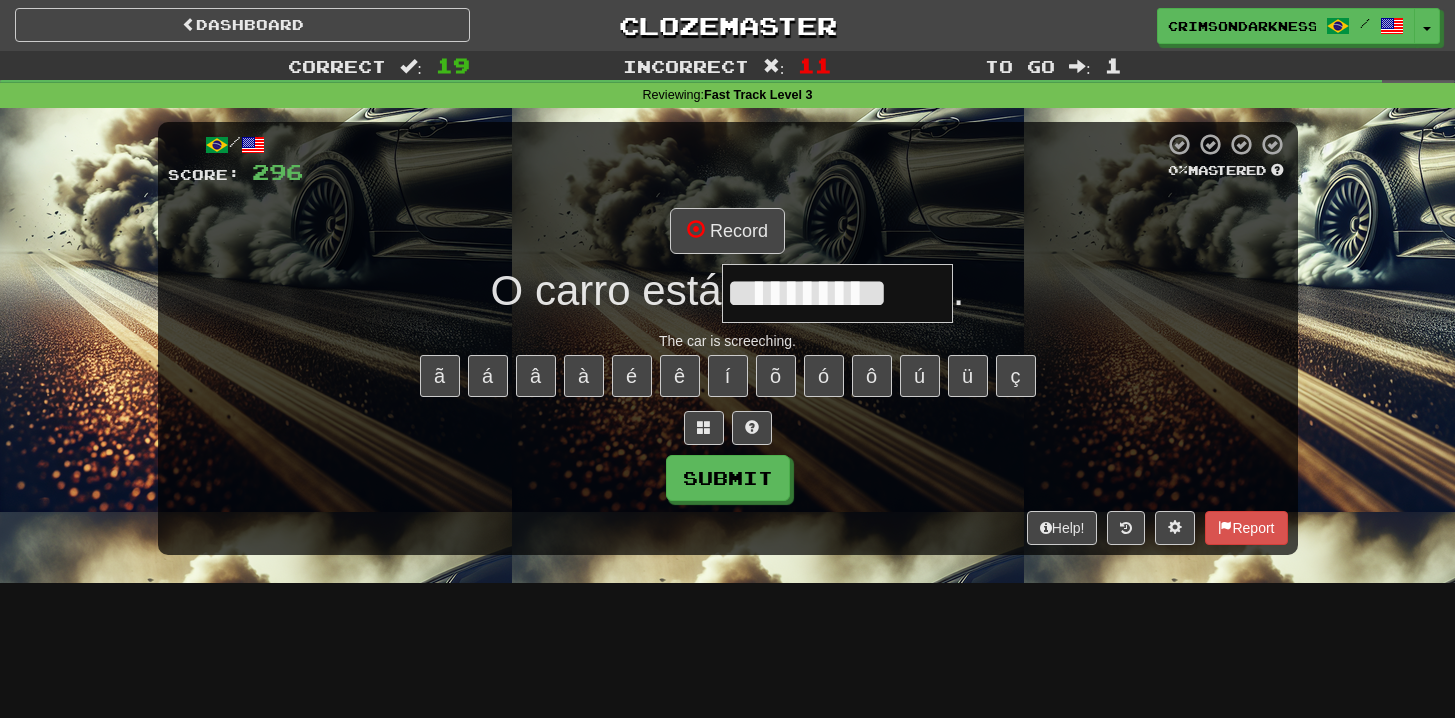 type on "**********" 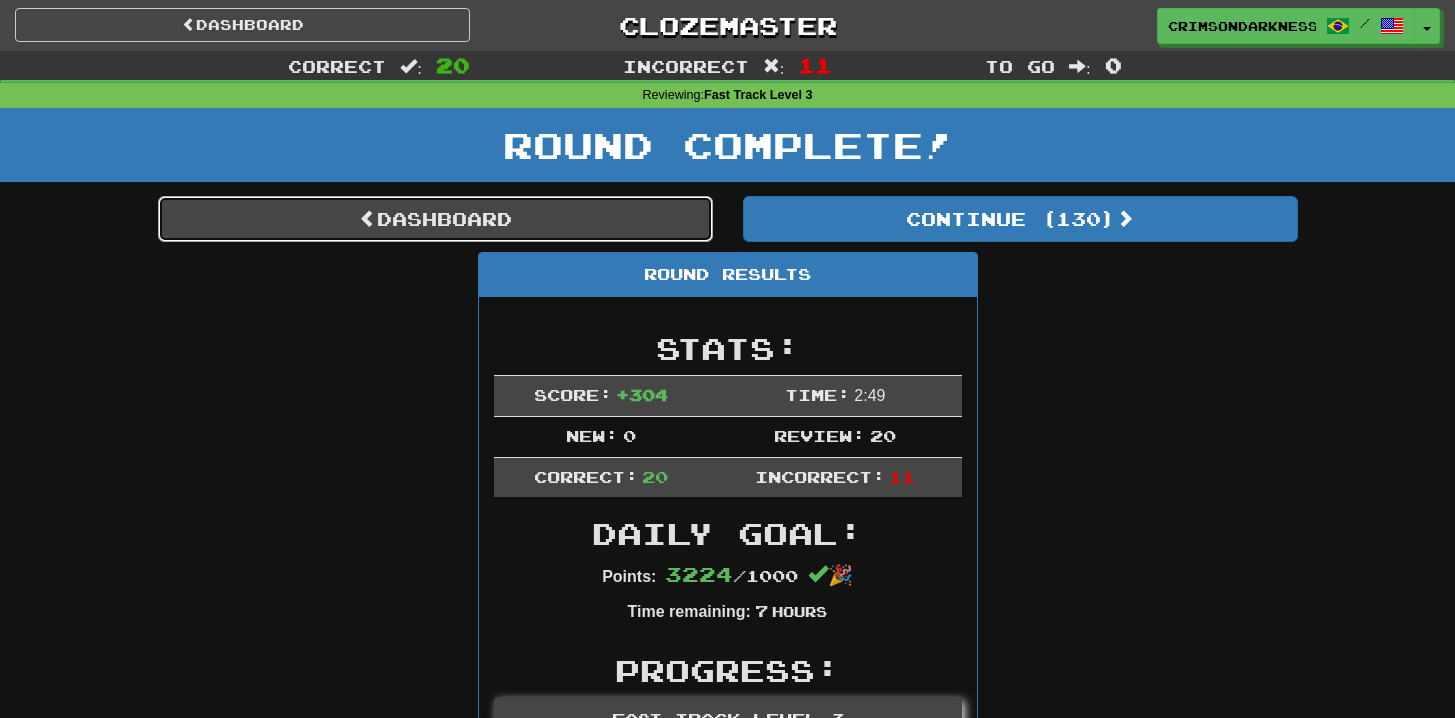 click on "Dashboard" at bounding box center (435, 219) 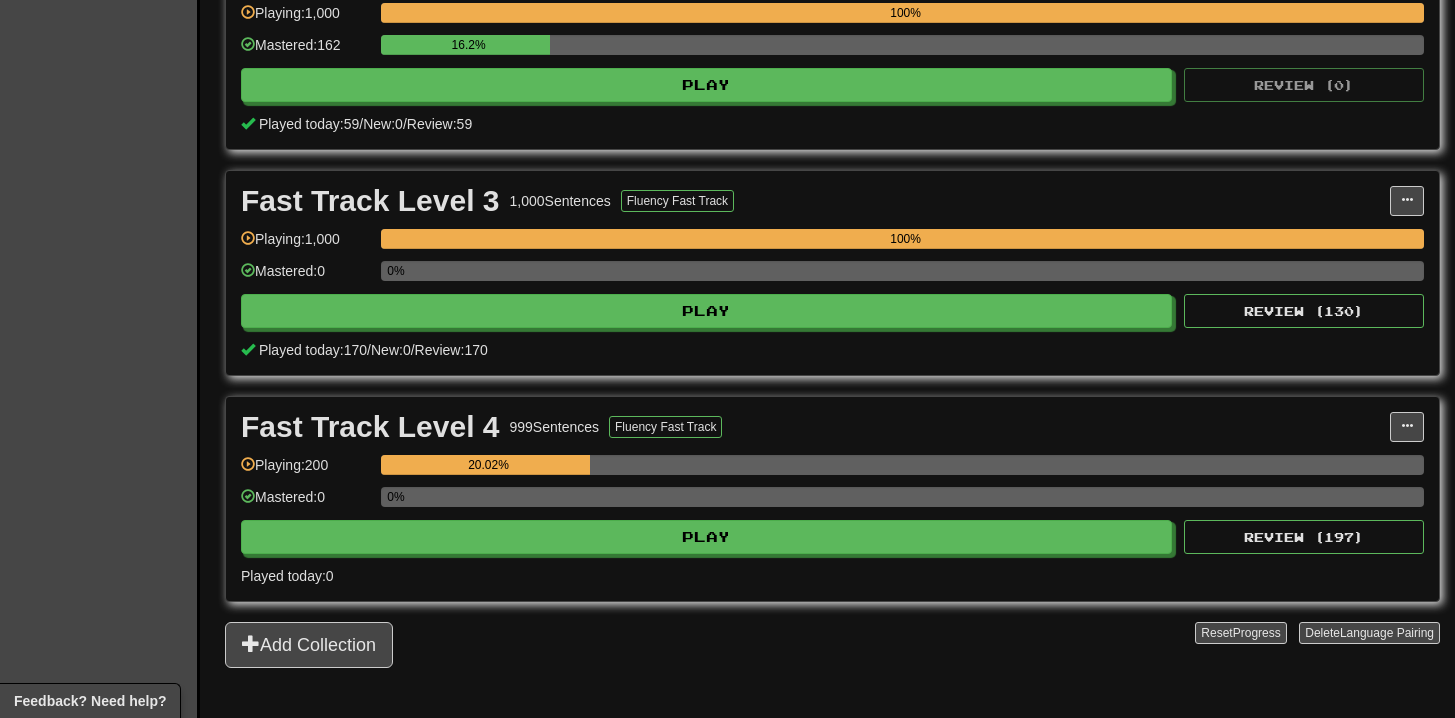 scroll, scrollTop: 839, scrollLeft: 0, axis: vertical 